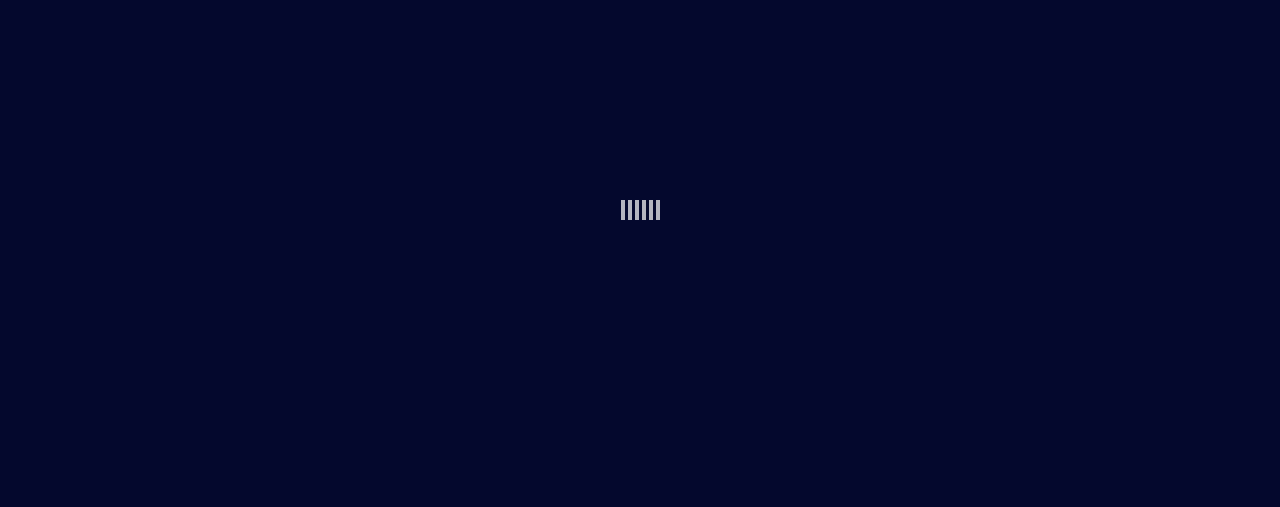 scroll, scrollTop: 0, scrollLeft: 0, axis: both 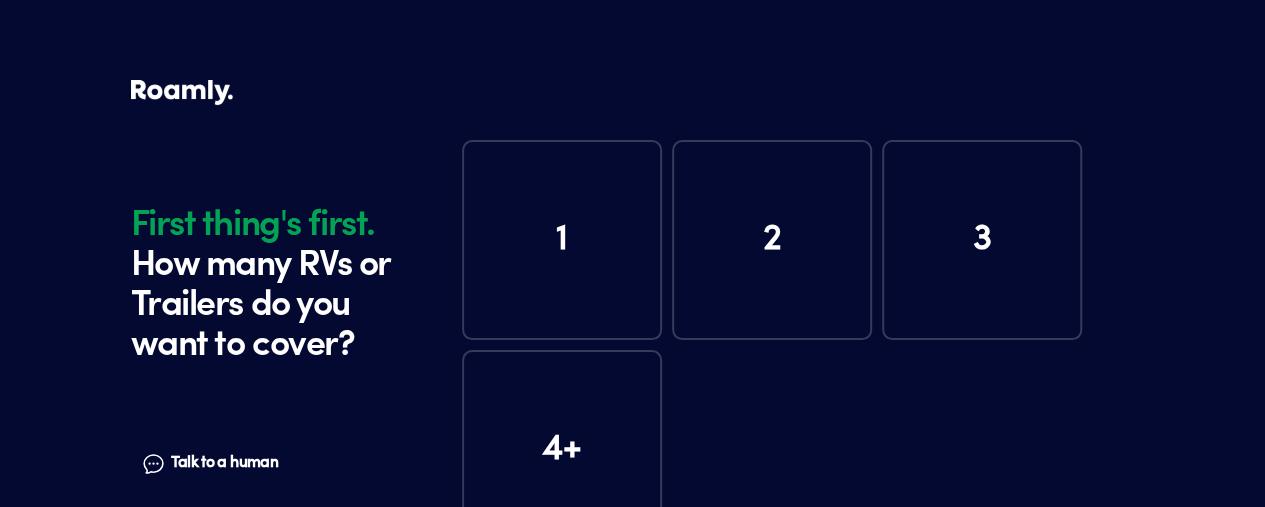 click on "1" at bounding box center [562, 240] 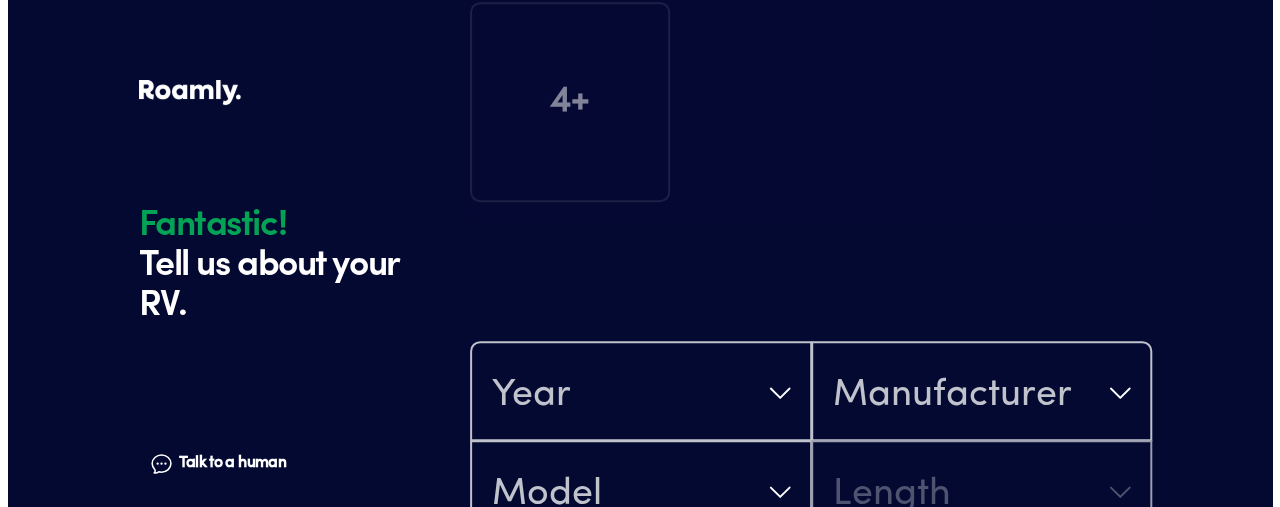 scroll, scrollTop: 390, scrollLeft: 0, axis: vertical 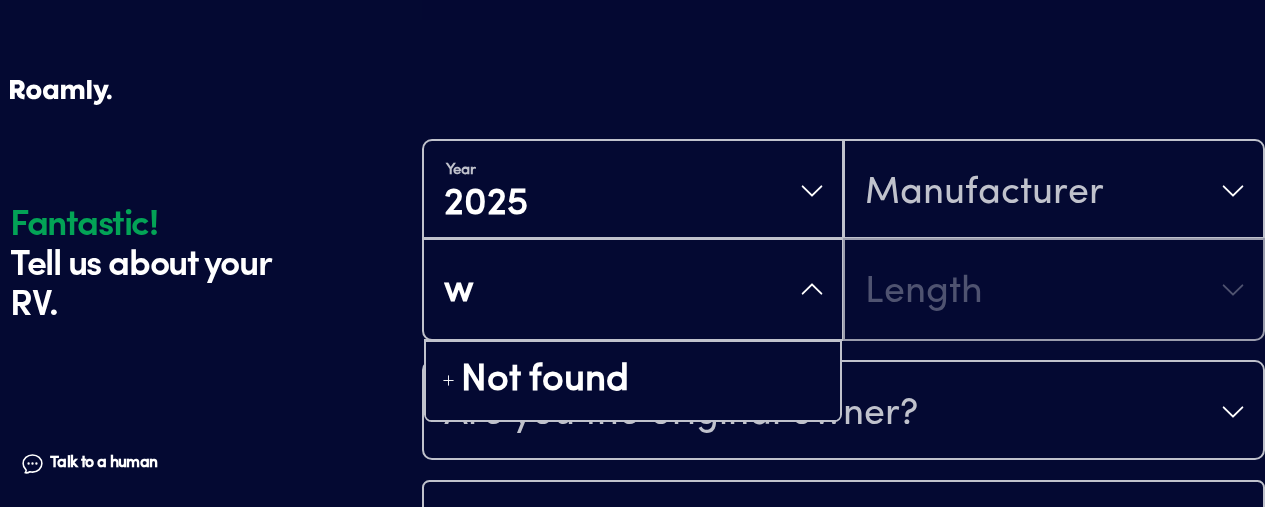 type on "wi" 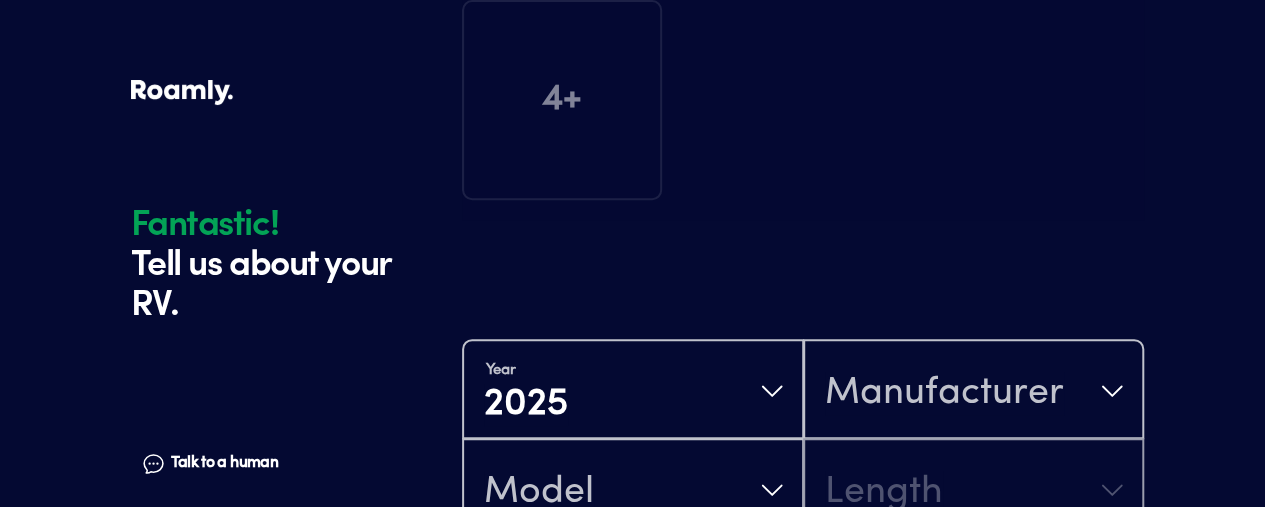 click on "Fantastic! Tell us about your RV." at bounding box center [301, 272] 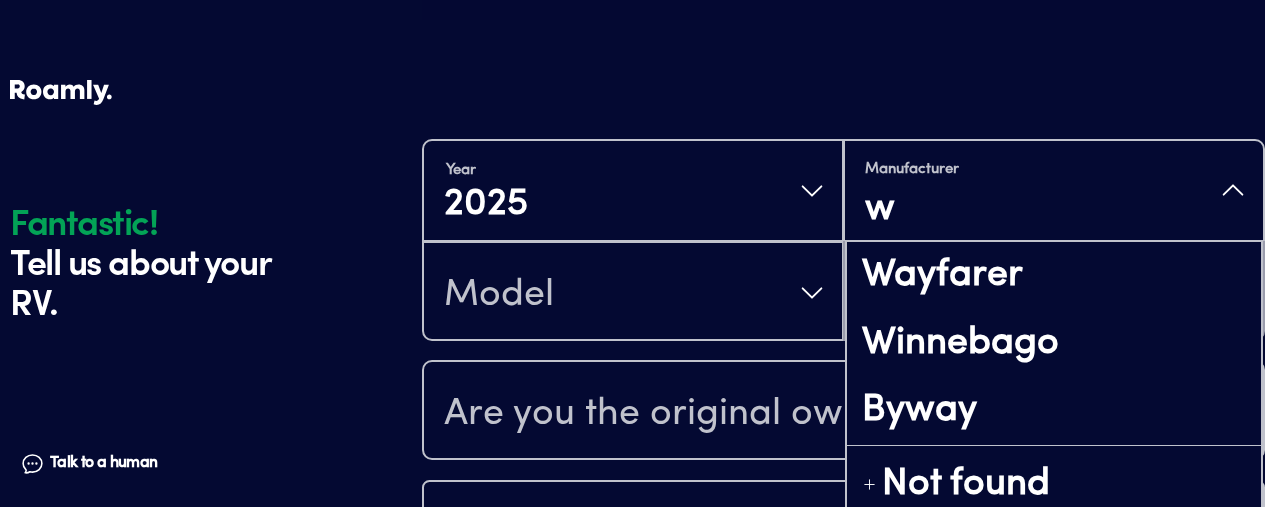 type on "wi" 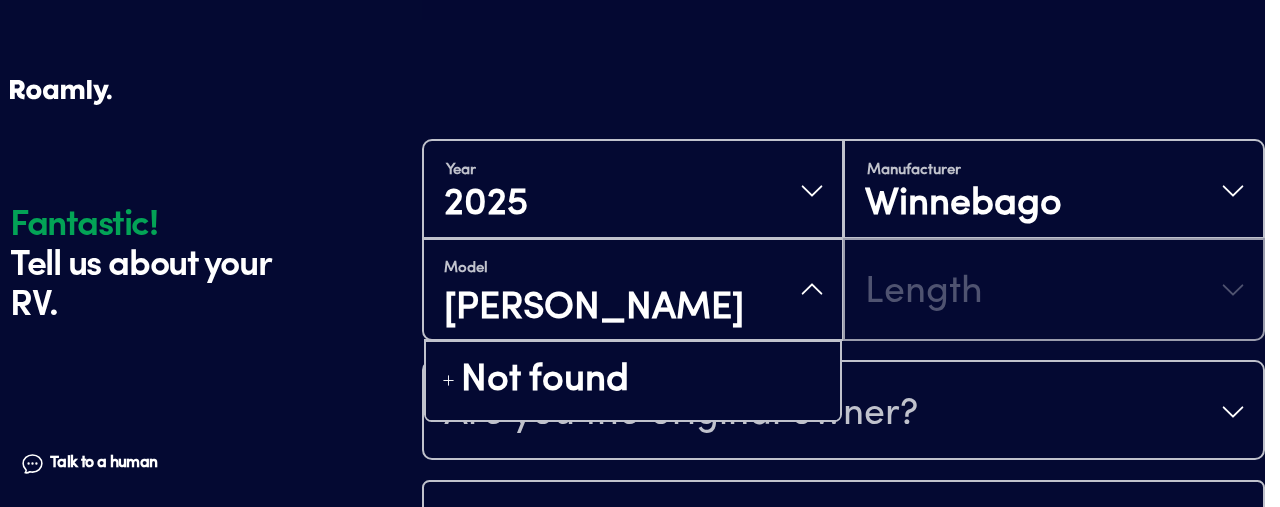 click on "[PERSON_NAME]" at bounding box center [633, 309] 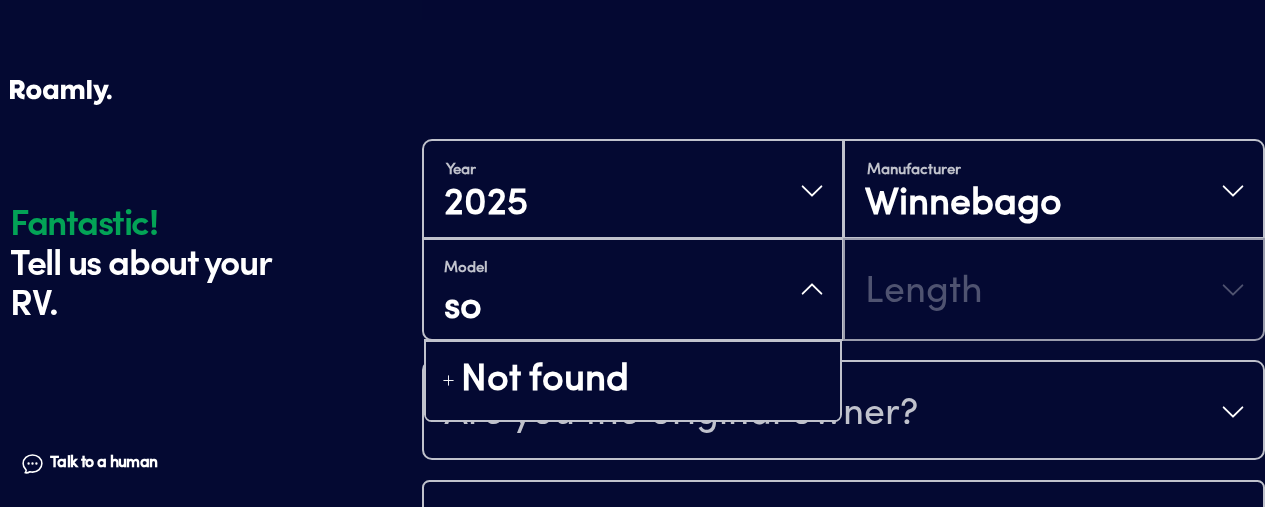 type on "s" 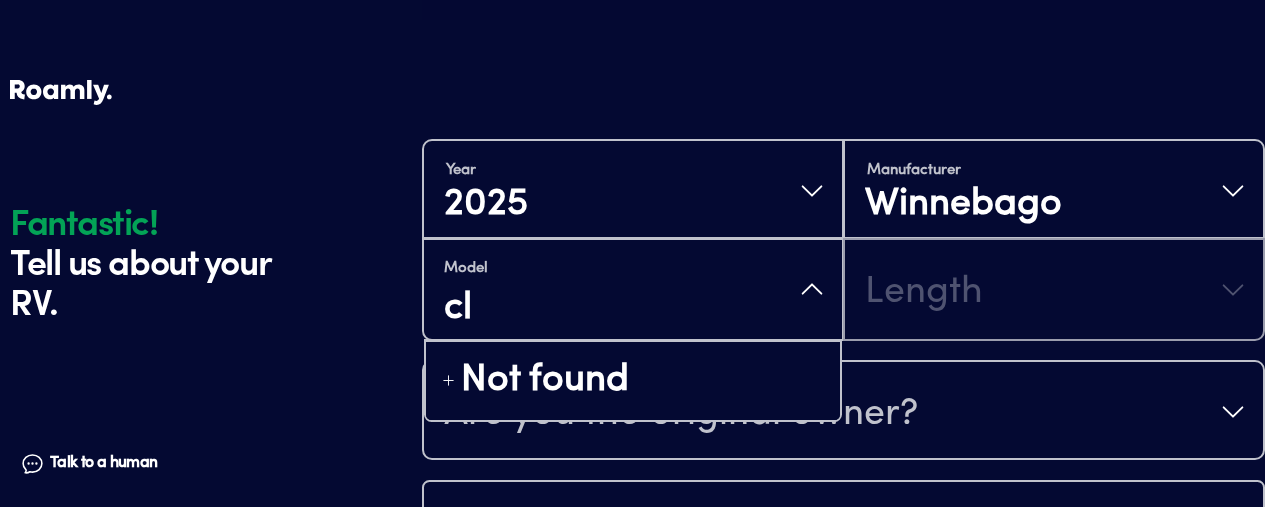 type on "c" 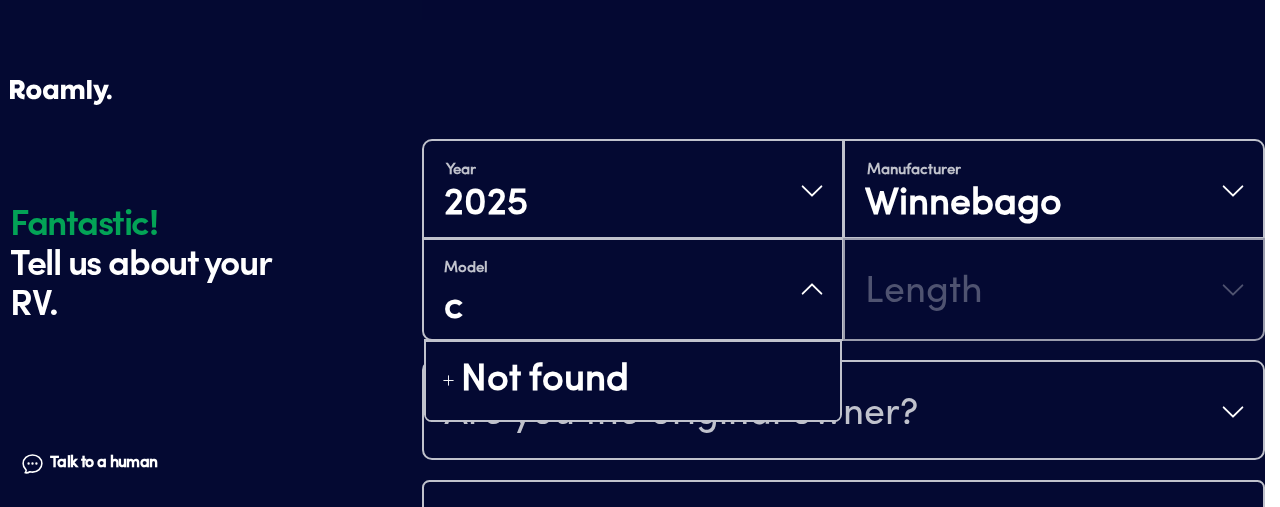 type 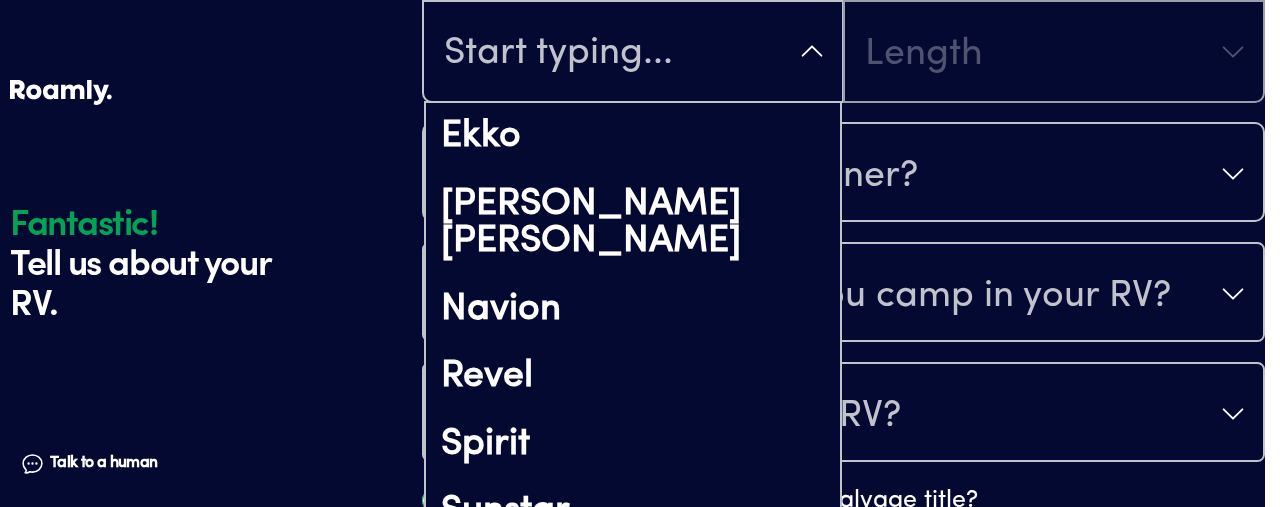 scroll, scrollTop: 696, scrollLeft: 0, axis: vertical 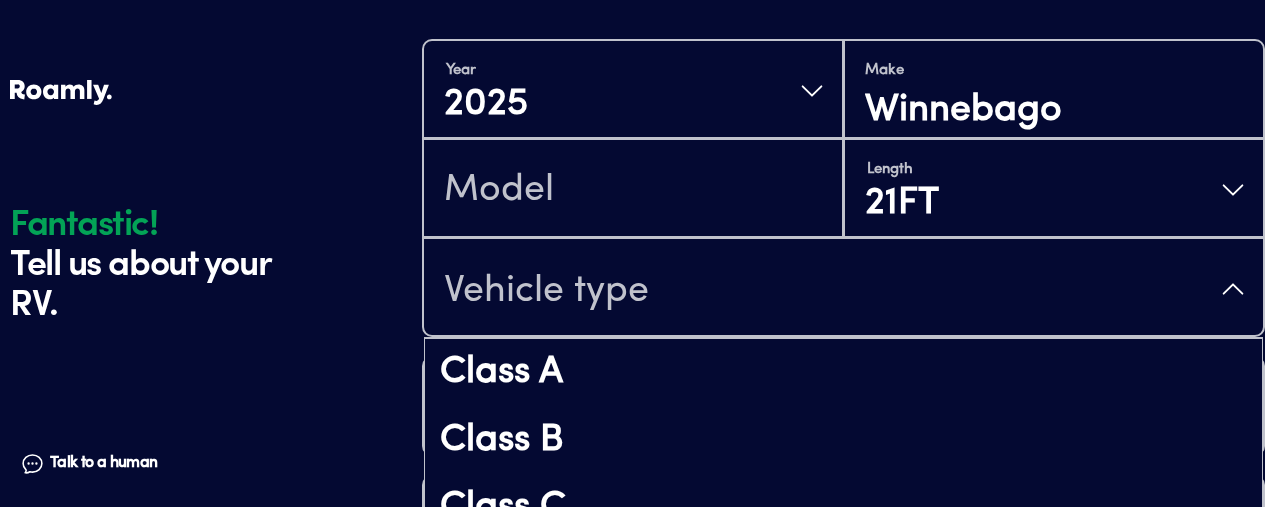 click on "Vehicle type" at bounding box center (843, 289) 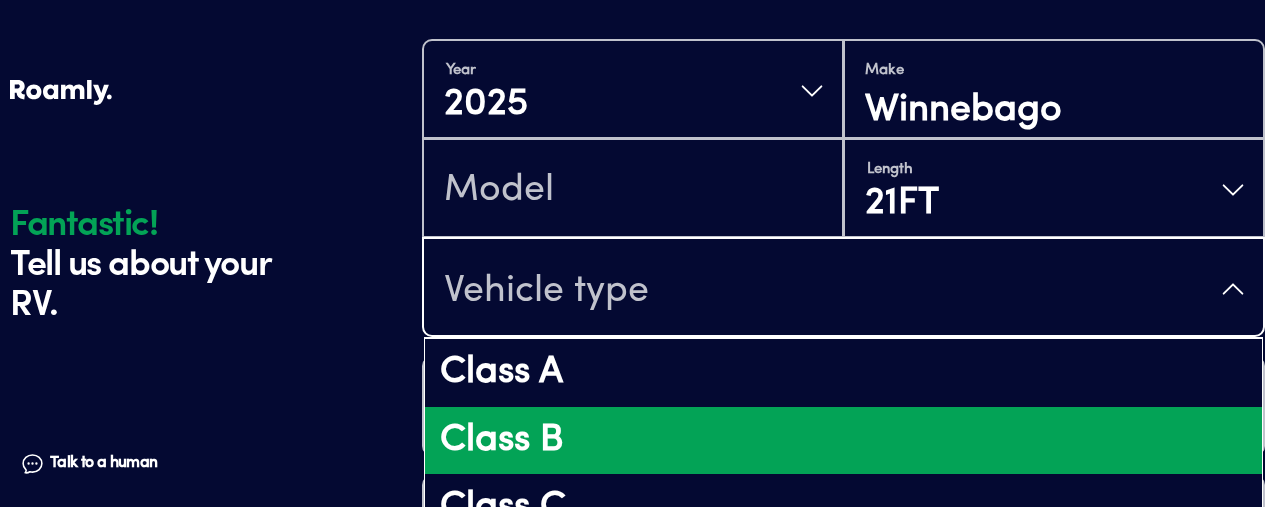 click on "Class B" at bounding box center (843, 441) 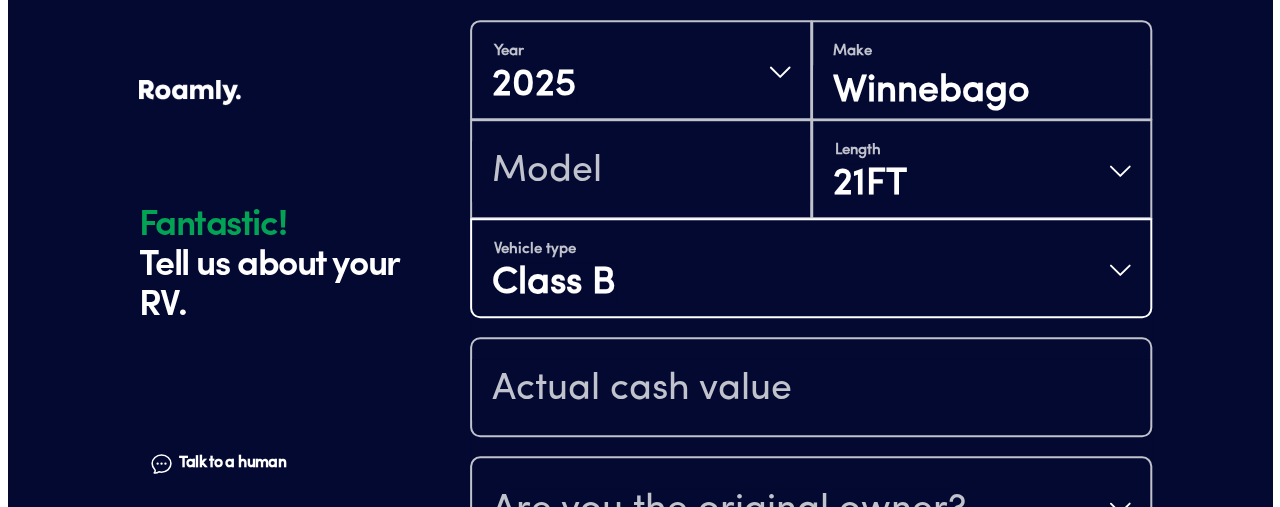 scroll, scrollTop: 707, scrollLeft: 0, axis: vertical 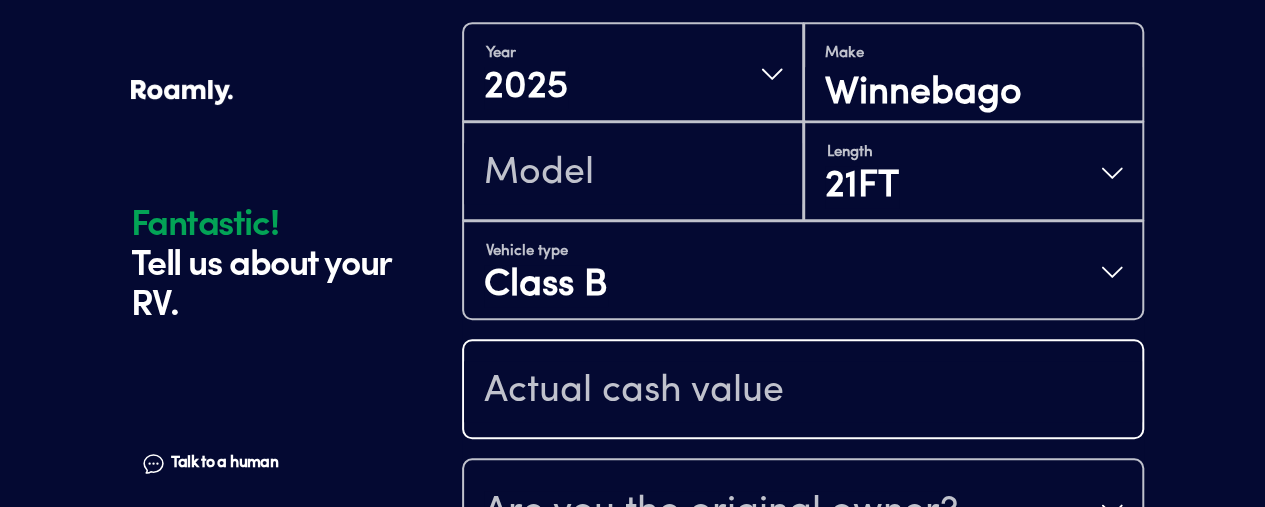click at bounding box center (803, 391) 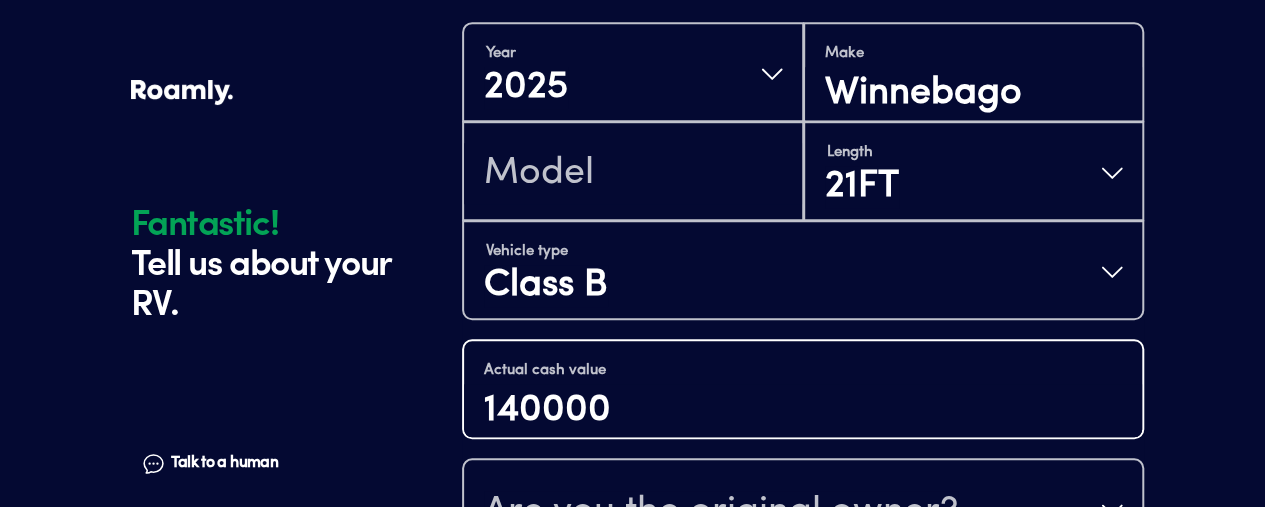 type on "140000" 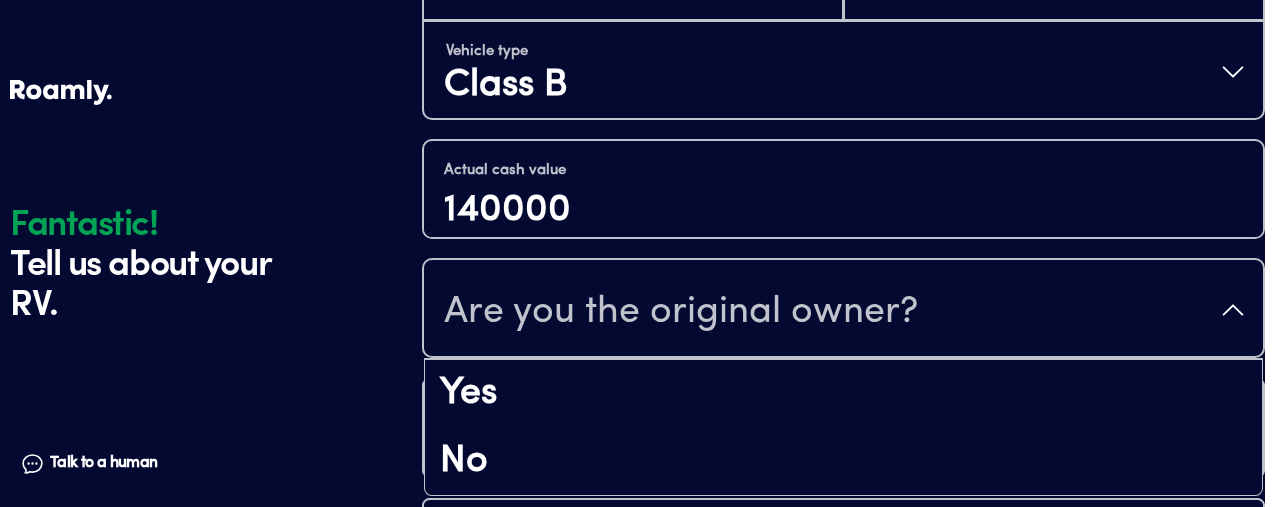 click on "Are you the original owner?" at bounding box center [843, 310] 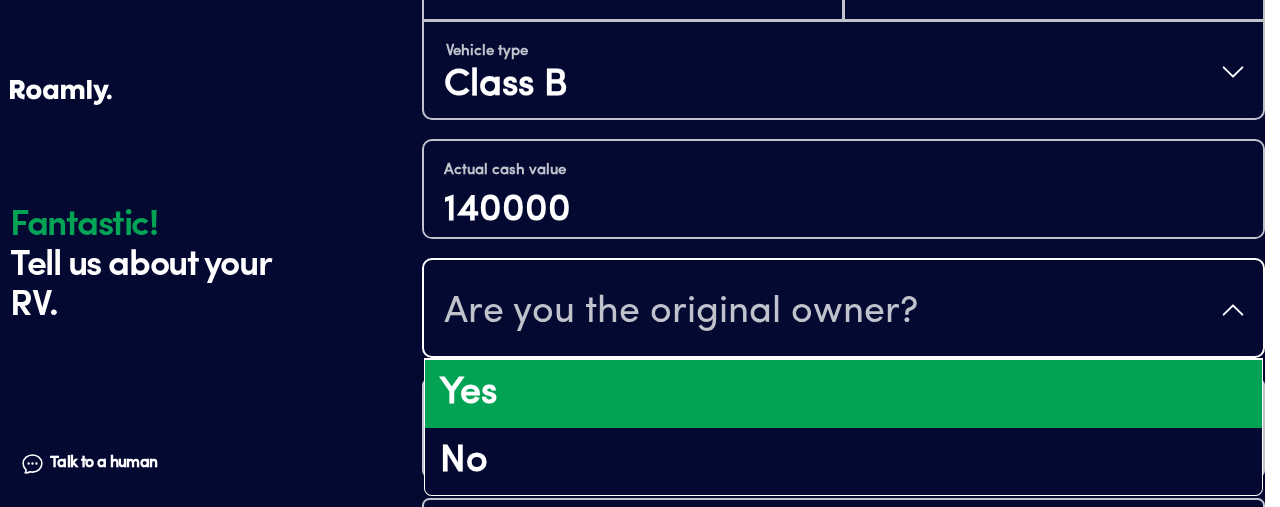 click on "Yes" at bounding box center (843, 394) 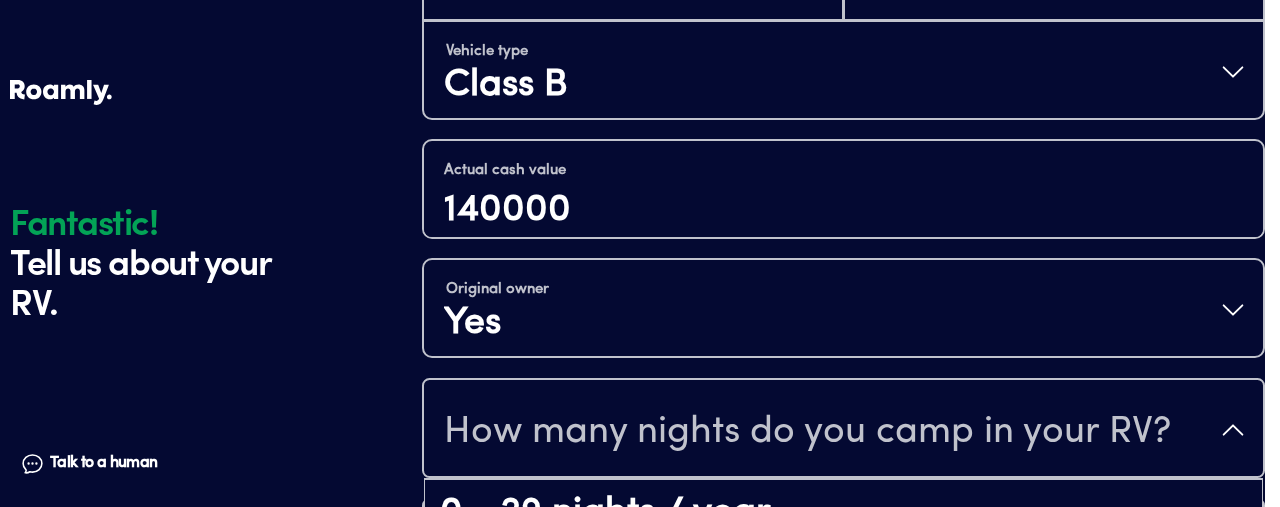 click on "How many nights do you camp in your RV?" at bounding box center (807, 432) 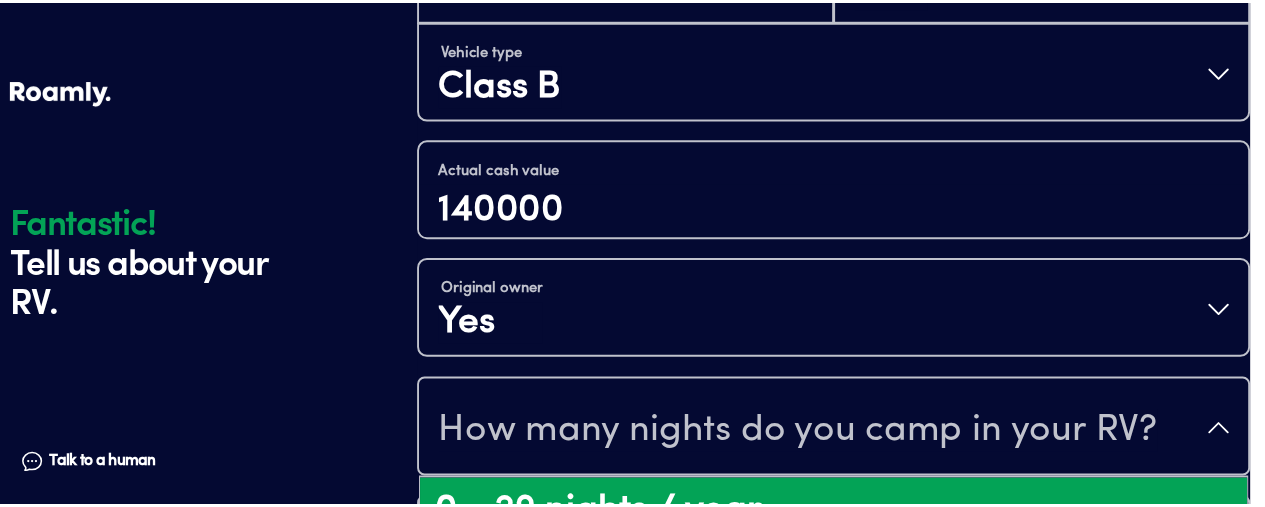 scroll, scrollTop: 747, scrollLeft: 0, axis: vertical 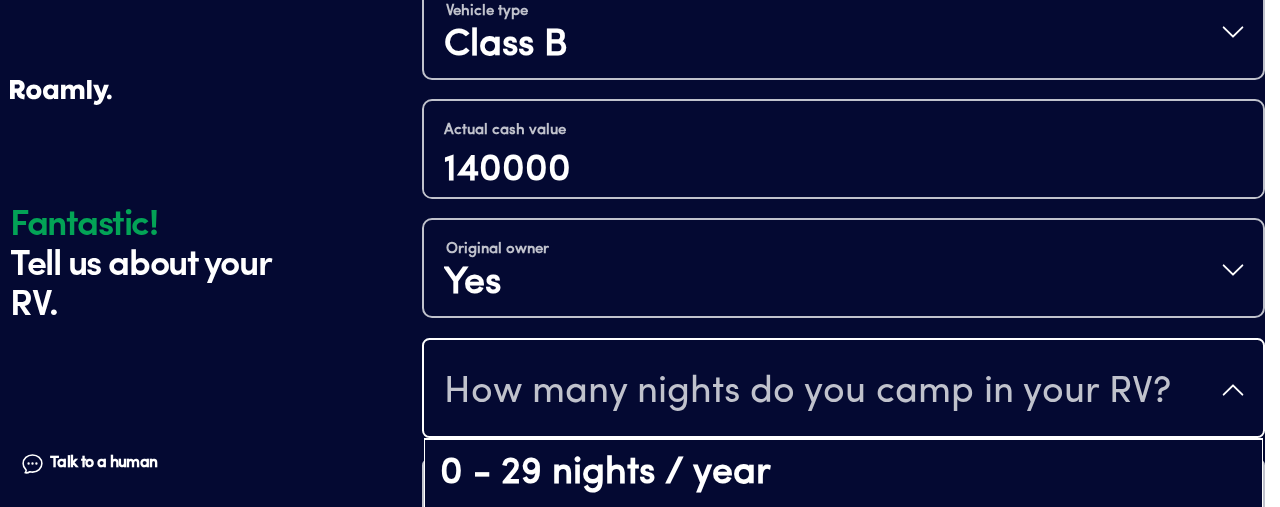 click on "Fantastic! Tell us about your RV. Talk to a human Chat 1 2 3 4+ Edit How many RVs or Trailers do you want to cover? Fantastic! Tell us about your RV. Talk to a human Chat Year [DATE] Make Winnebago Length 21FT Vehicle type Class B Actual cash value 140000 Original owner Yes How many nights do you camp in your RV? 0 - 29 nights / year 30 - 89 nights / year 90 - 149 nights / year 150-365 nights / year It's your primary residence How do you store your RV? Yes No Does this RV have a salvage title? Please fill out all fields Fantastic! | Roamly Do Not Sell or Share My Personal Data More information Allow All  Manage Consent Preferences Strictly Necessary Cookies Always Active Share Or Sale of Personal Data     Share Or Sale of Personal Data   Performance Cookies     Switch Label   label Targeting Cookies     Switch Label   label Back Button Cookie List   Search Icon Filter Icon Clear   checkbox label   label Apply   Cancel Consent   Leg.Interest   checkbox label   label   checkbox label   label   checkbox label" at bounding box center (640, 0) 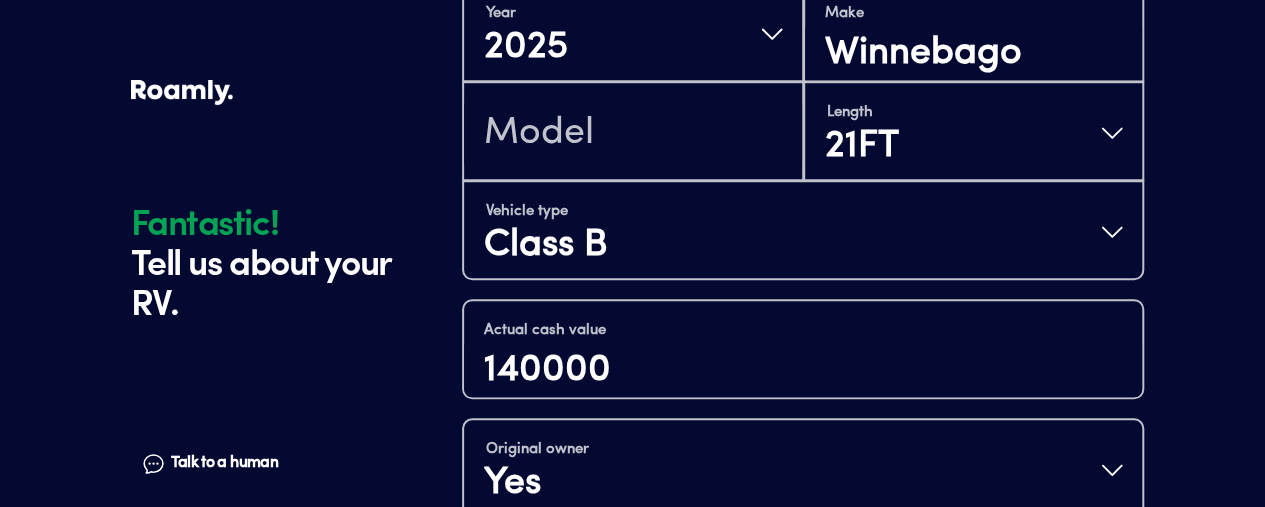 type 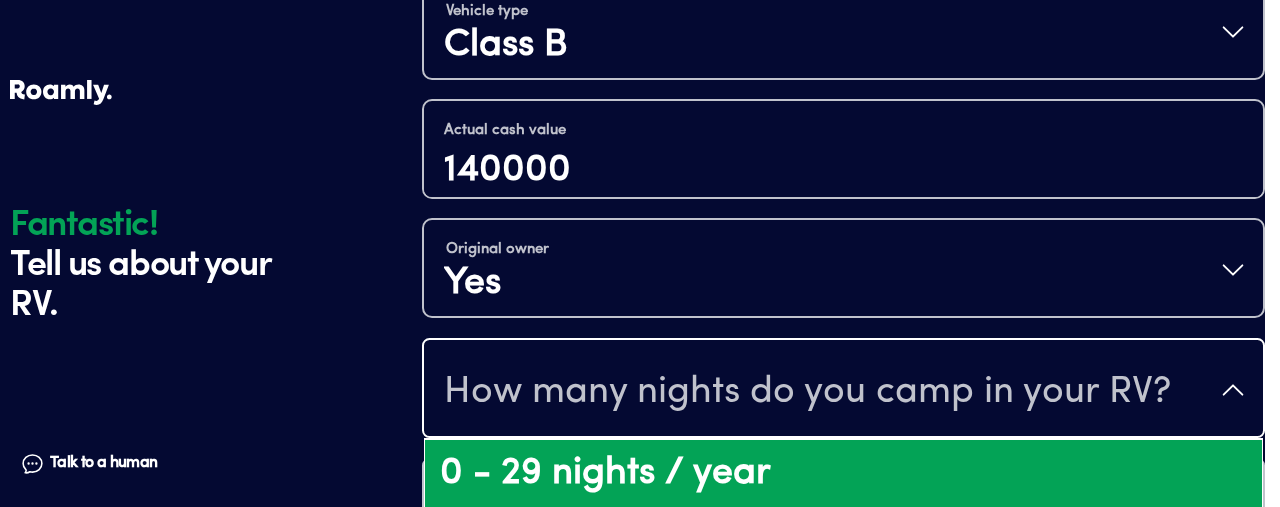 drag, startPoint x: 1270, startPoint y: 333, endPoint x: 1274, endPoint y: 385, distance: 52.153618 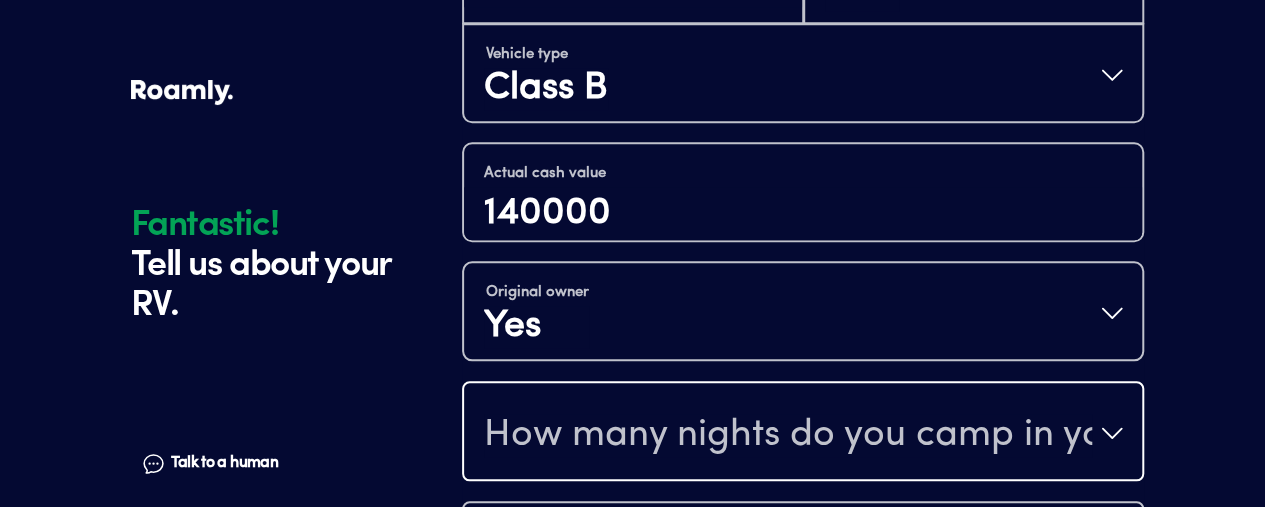 scroll, scrollTop: 907, scrollLeft: 0, axis: vertical 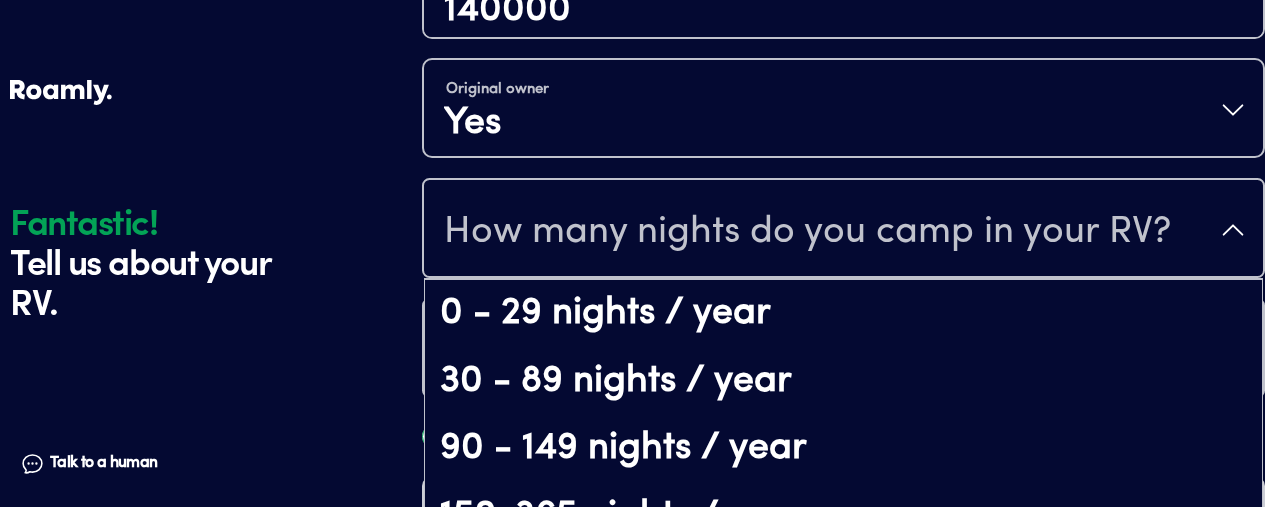 click on "How many nights do you camp in your RV?" at bounding box center (843, 230) 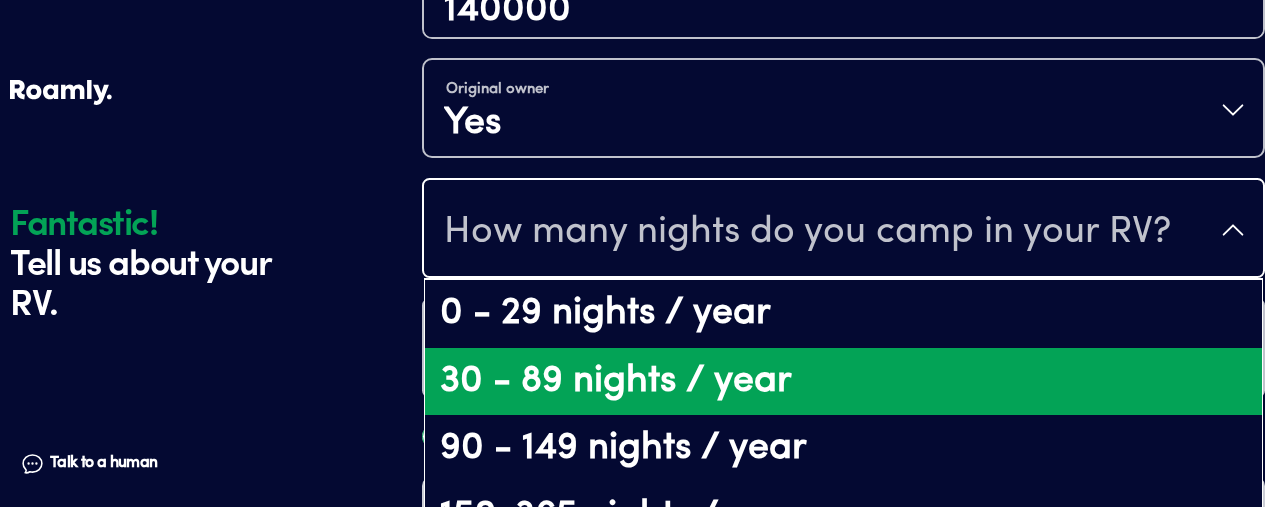 click on "30 - 89 nights / year" at bounding box center [843, 382] 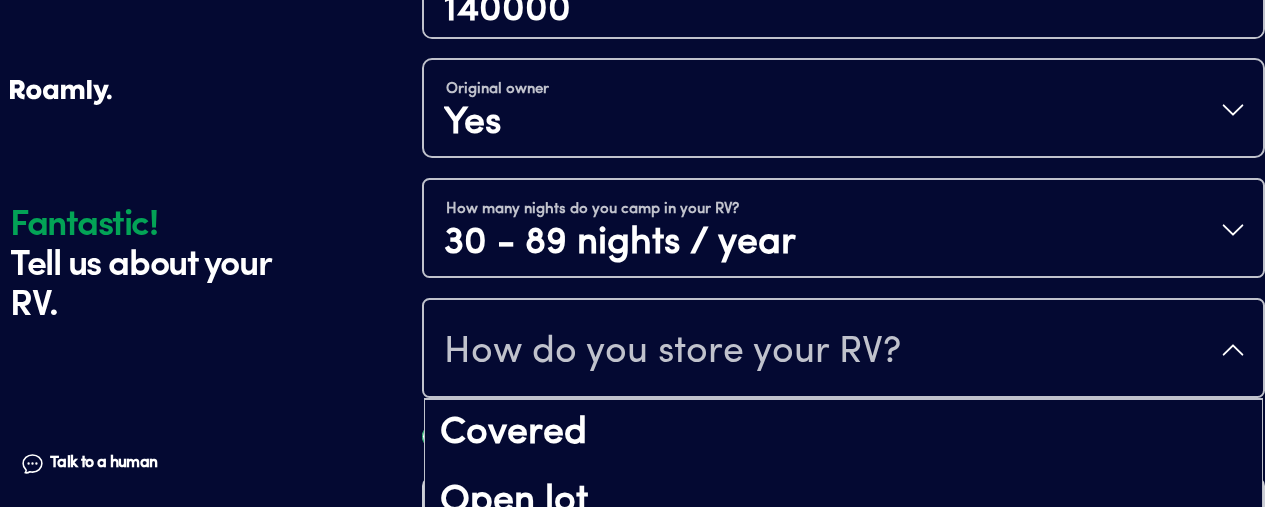 click on "How do you store your RV?" at bounding box center (843, 350) 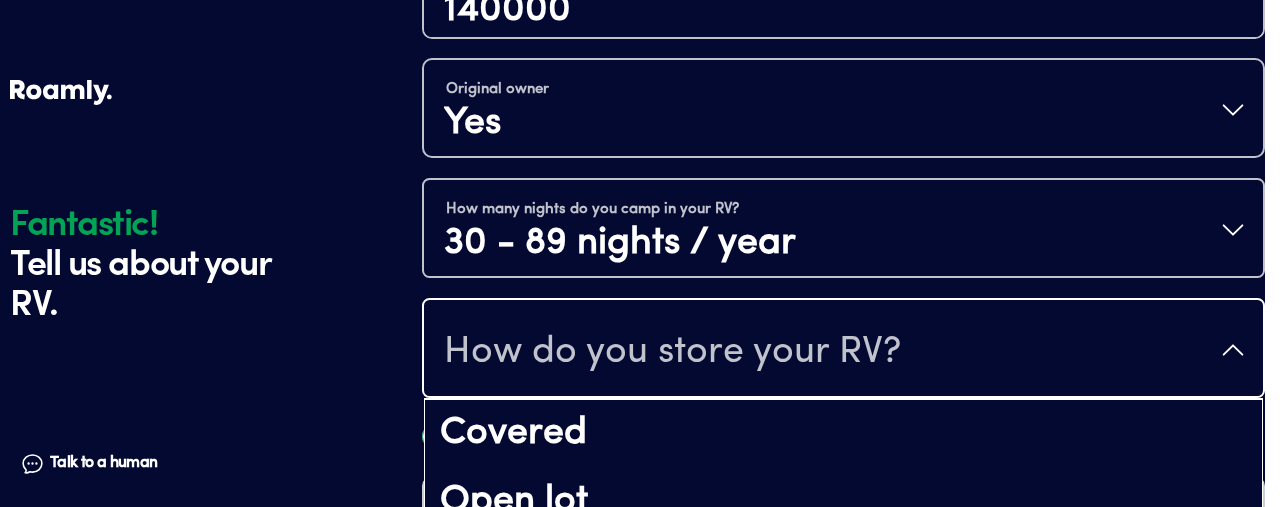 drag, startPoint x: 1272, startPoint y: 175, endPoint x: 1277, endPoint y: 287, distance: 112.11155 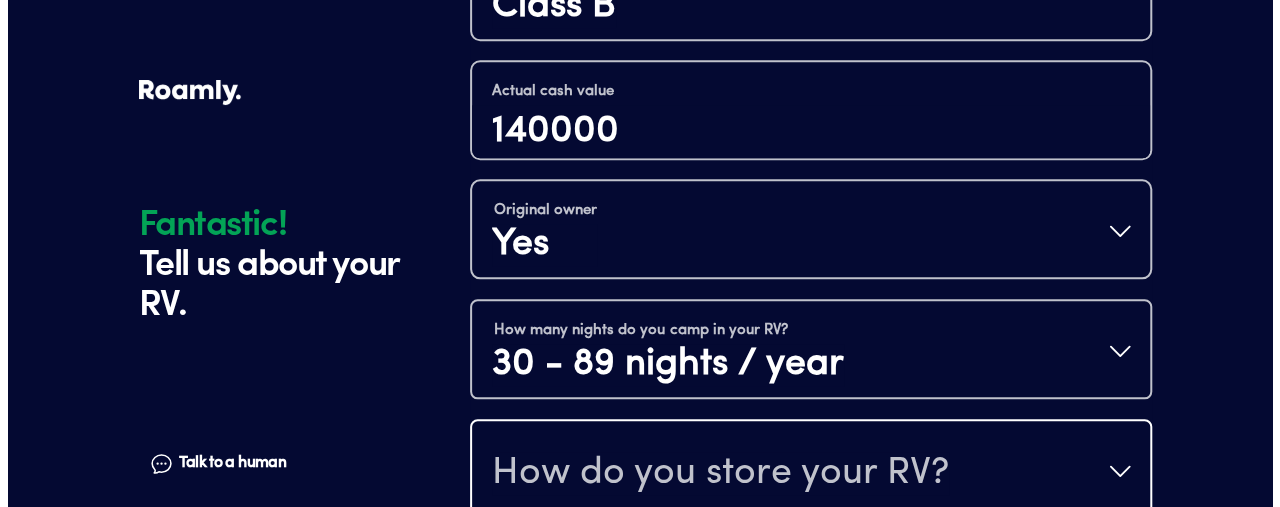 scroll, scrollTop: 987, scrollLeft: 0, axis: vertical 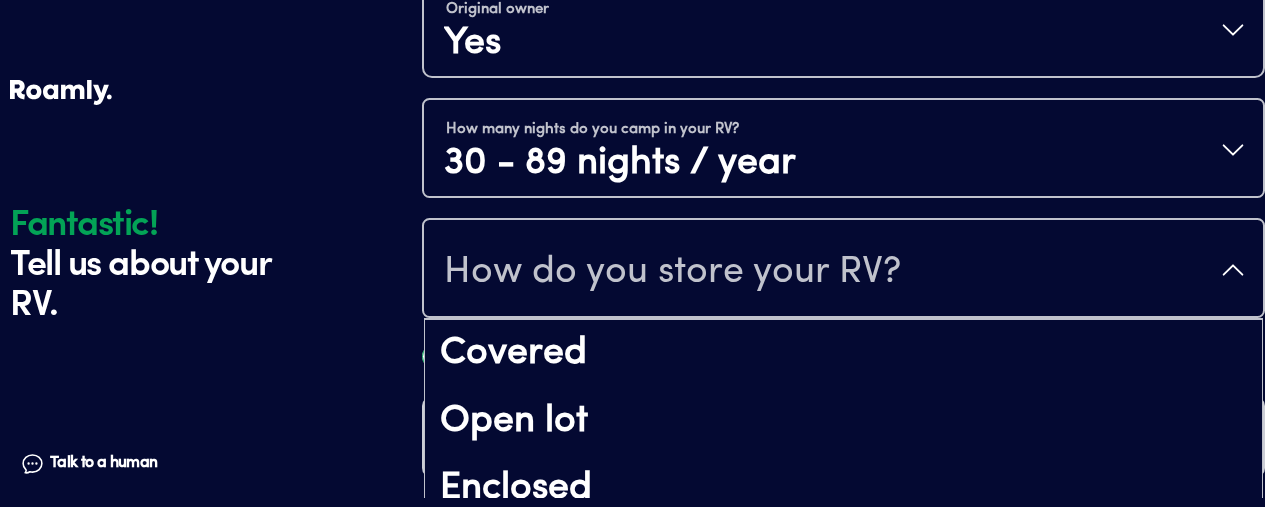 click on "How do you store your RV?" at bounding box center (843, 270) 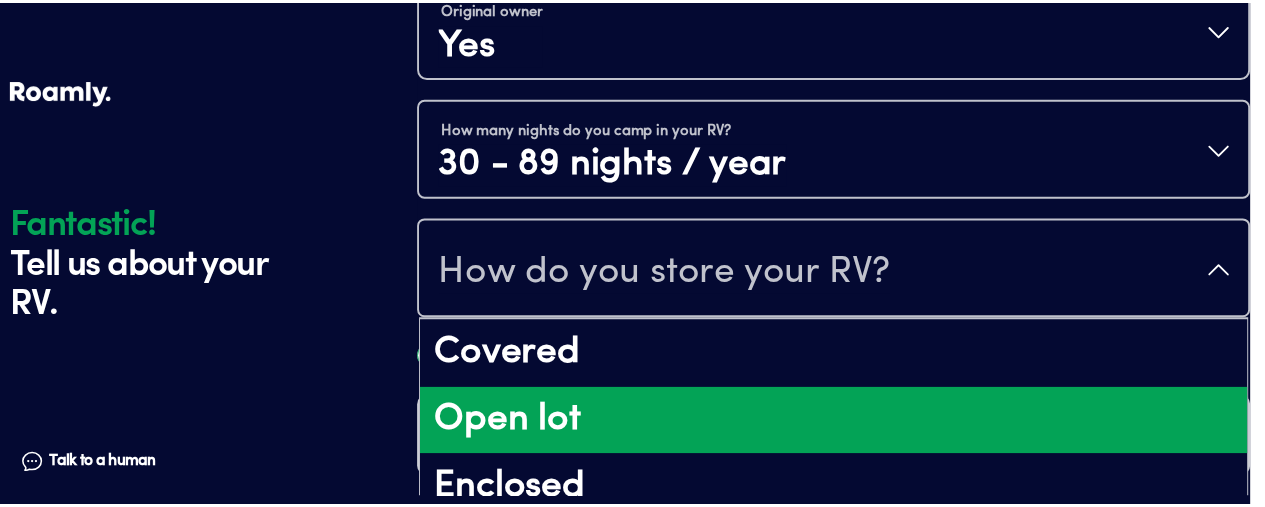 scroll, scrollTop: 25, scrollLeft: 0, axis: vertical 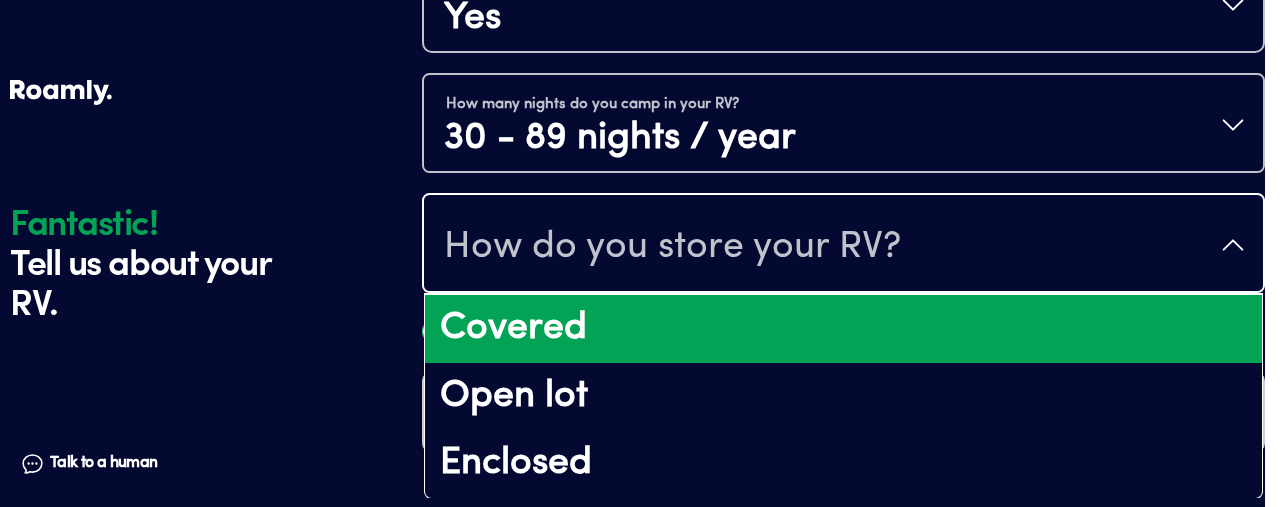 click on "Covered" at bounding box center (843, 329) 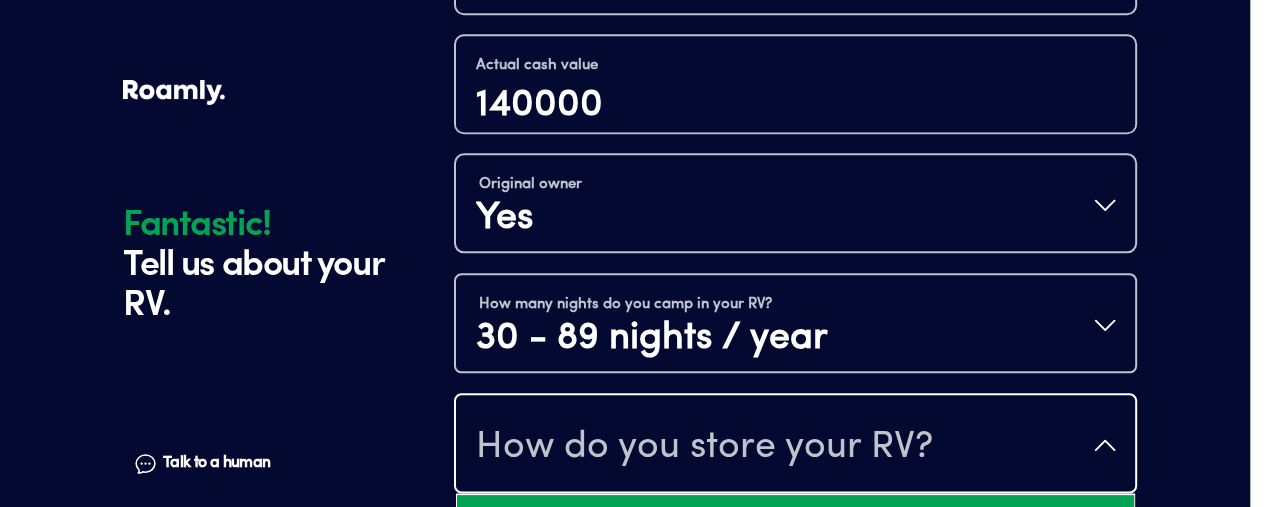 scroll, scrollTop: 0, scrollLeft: 0, axis: both 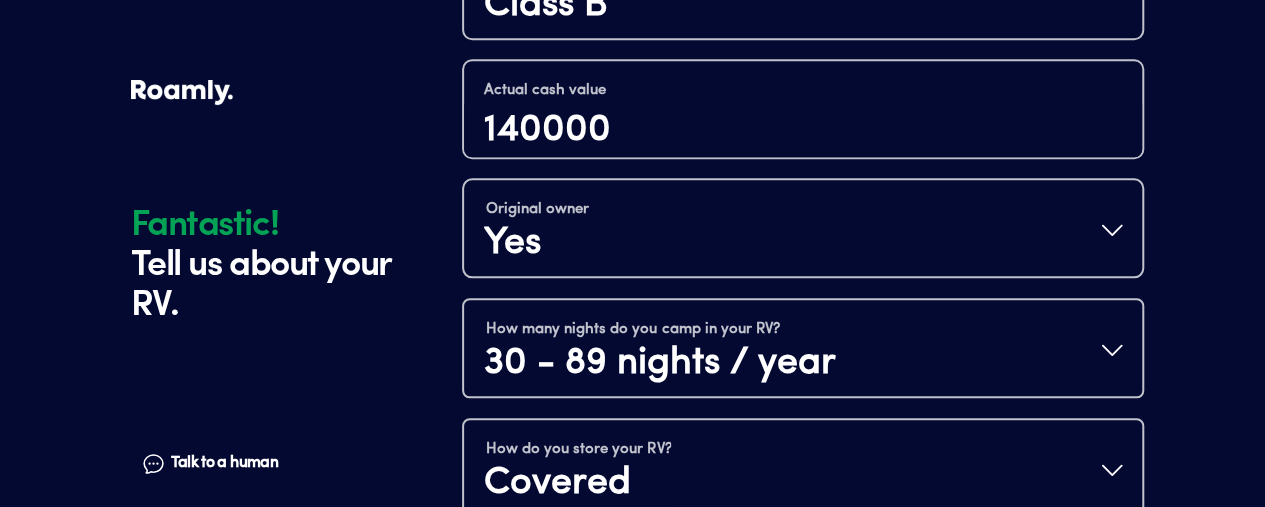 click on "Yes No Does this RV have a salvage title?" at bounding box center (803, 557) 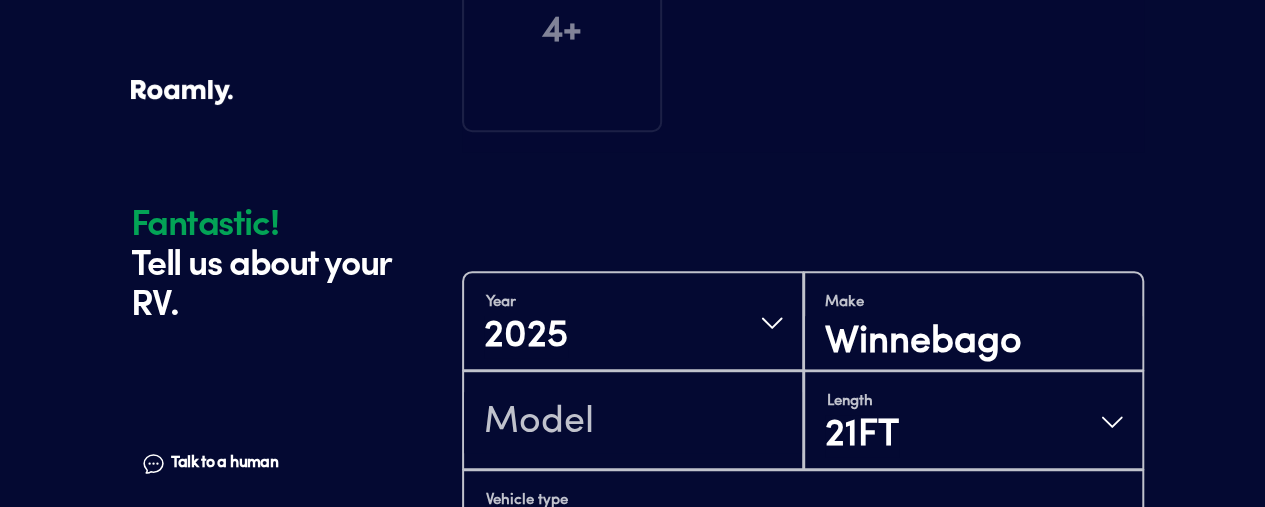 scroll, scrollTop: 453, scrollLeft: 0, axis: vertical 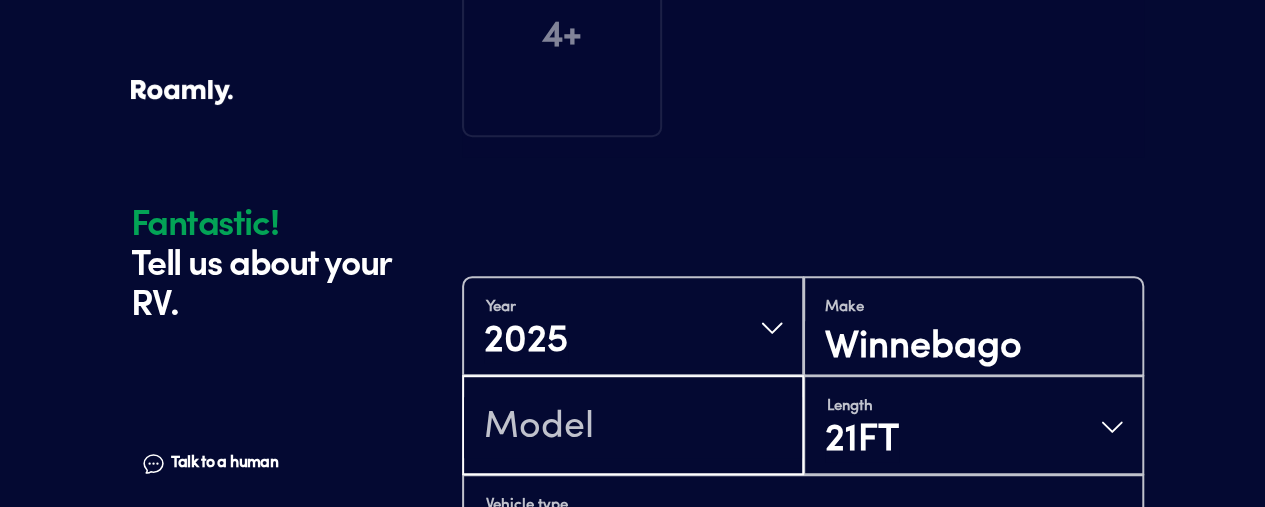 click at bounding box center [633, 427] 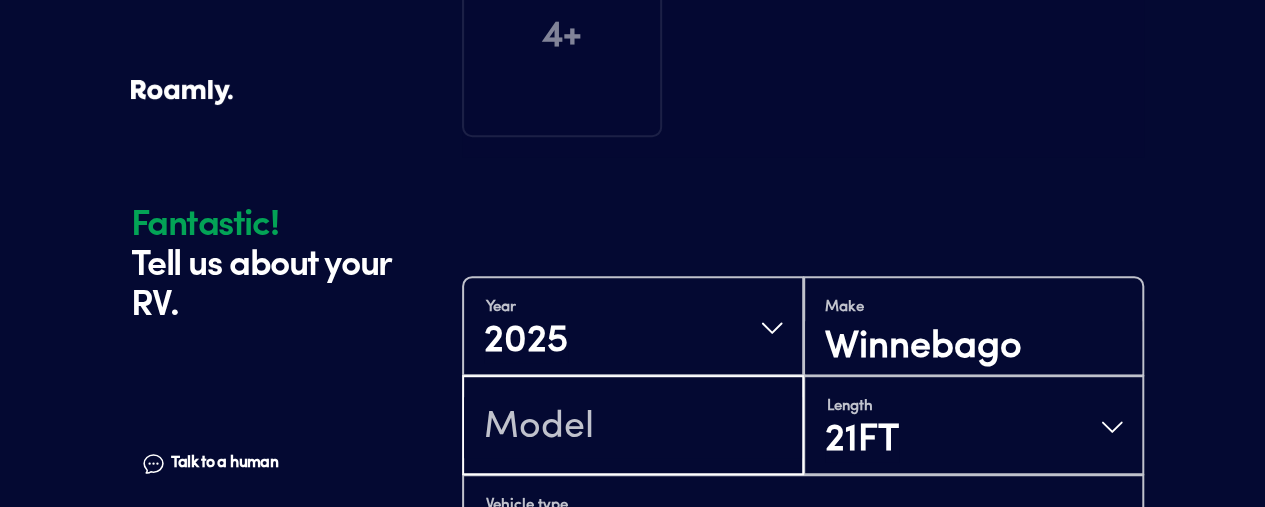 click at bounding box center [633, 427] 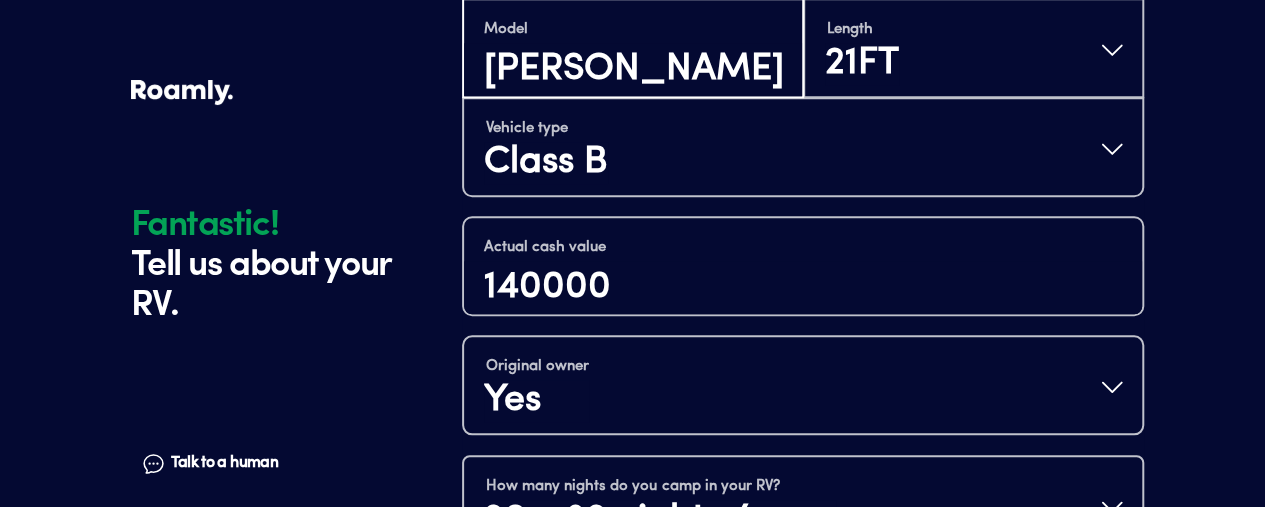 scroll, scrollTop: 987, scrollLeft: 0, axis: vertical 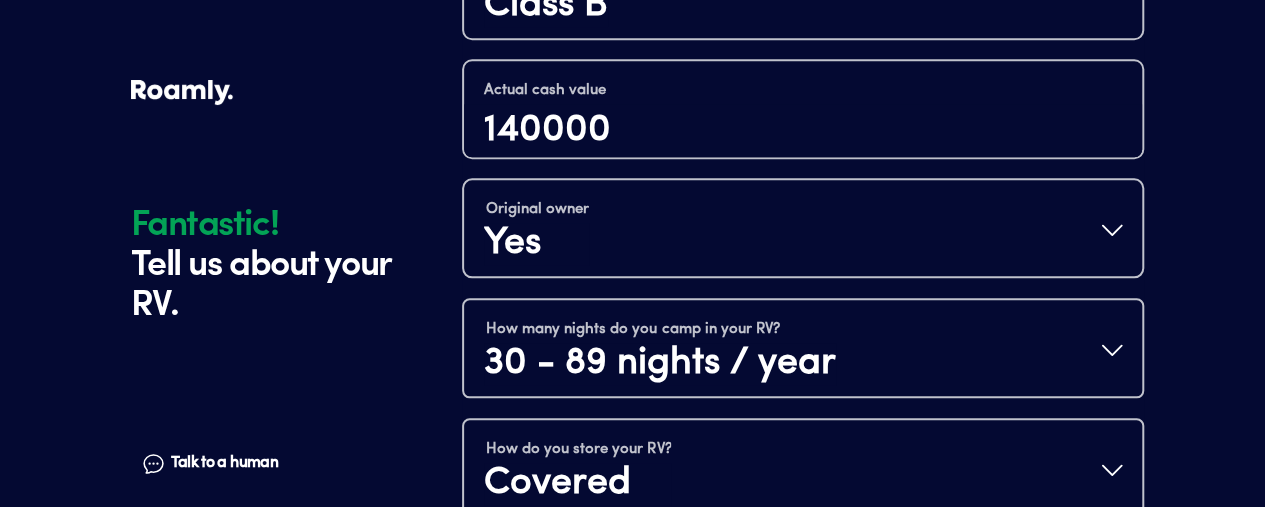 type on "[PERSON_NAME]" 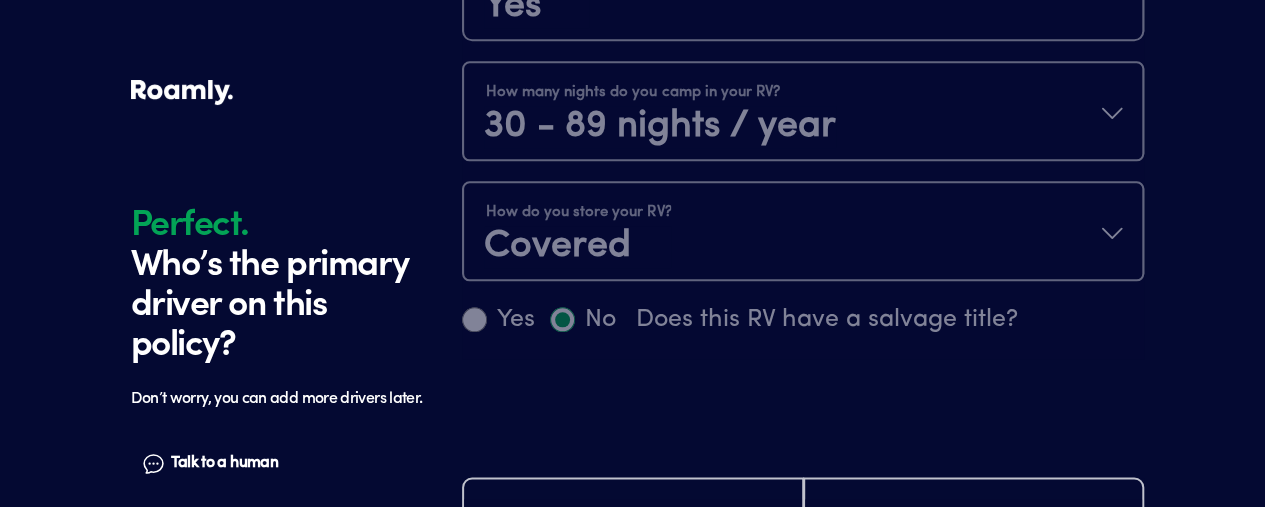 scroll, scrollTop: 1402, scrollLeft: 0, axis: vertical 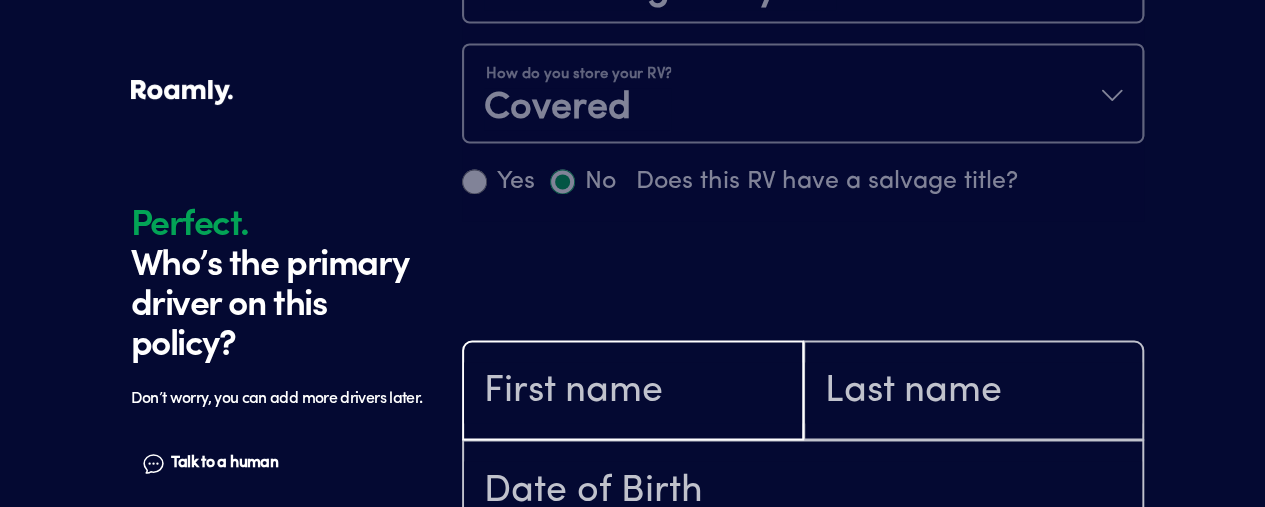 click at bounding box center (633, 392) 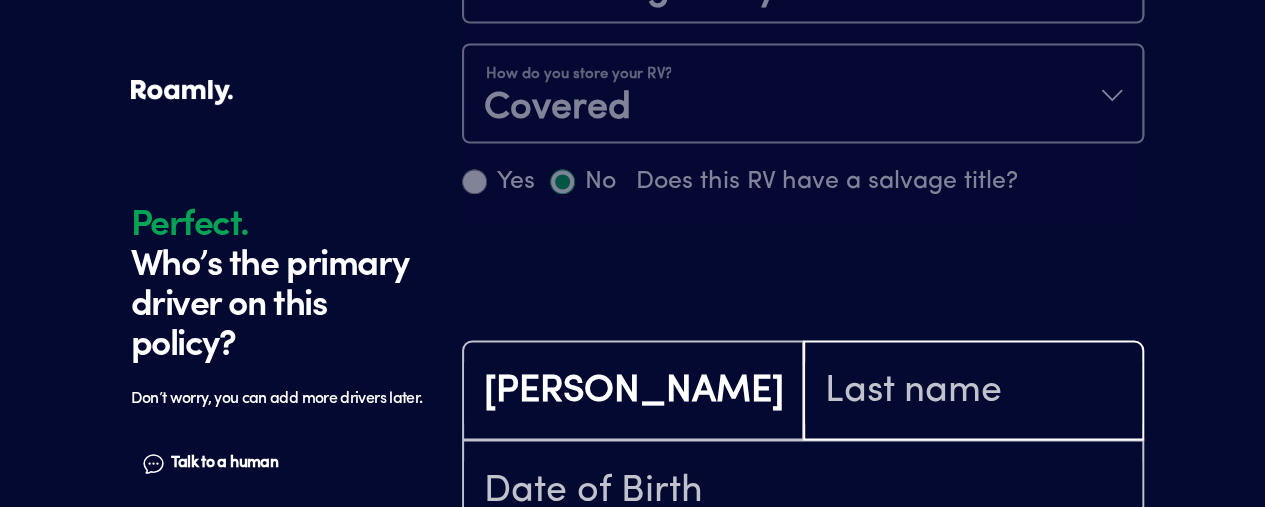 type on "[PERSON_NAME]" 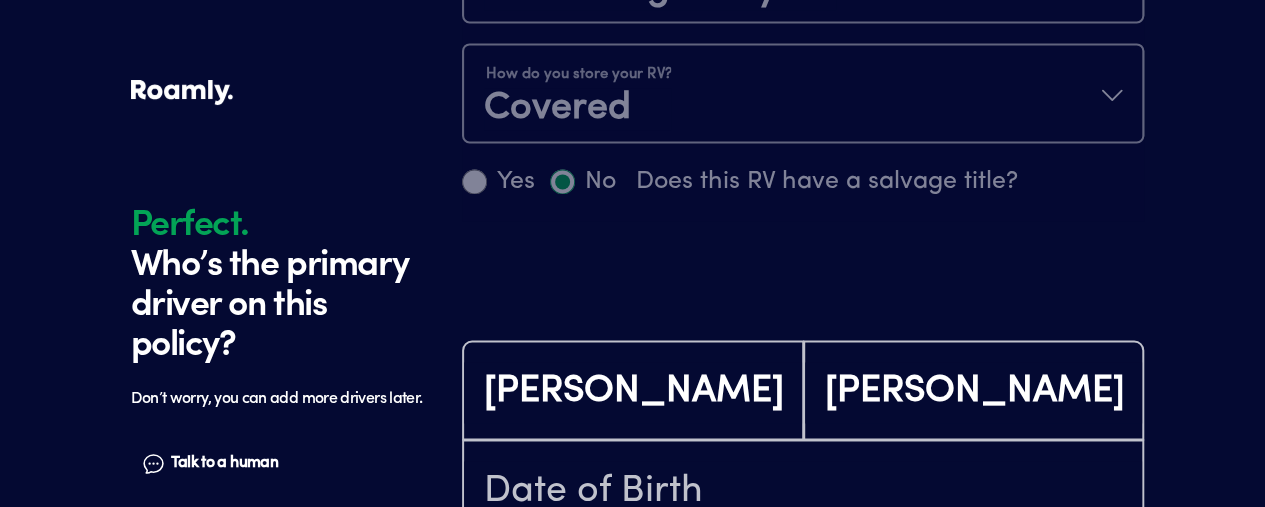 type on "[PHONE_NUMBER]" 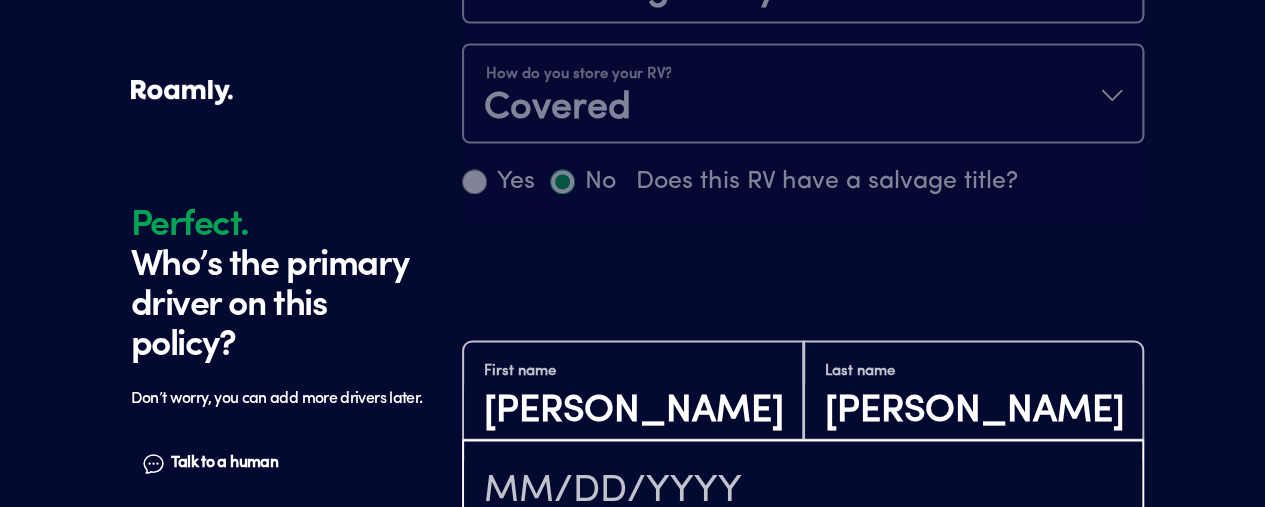 click at bounding box center (803, 491) 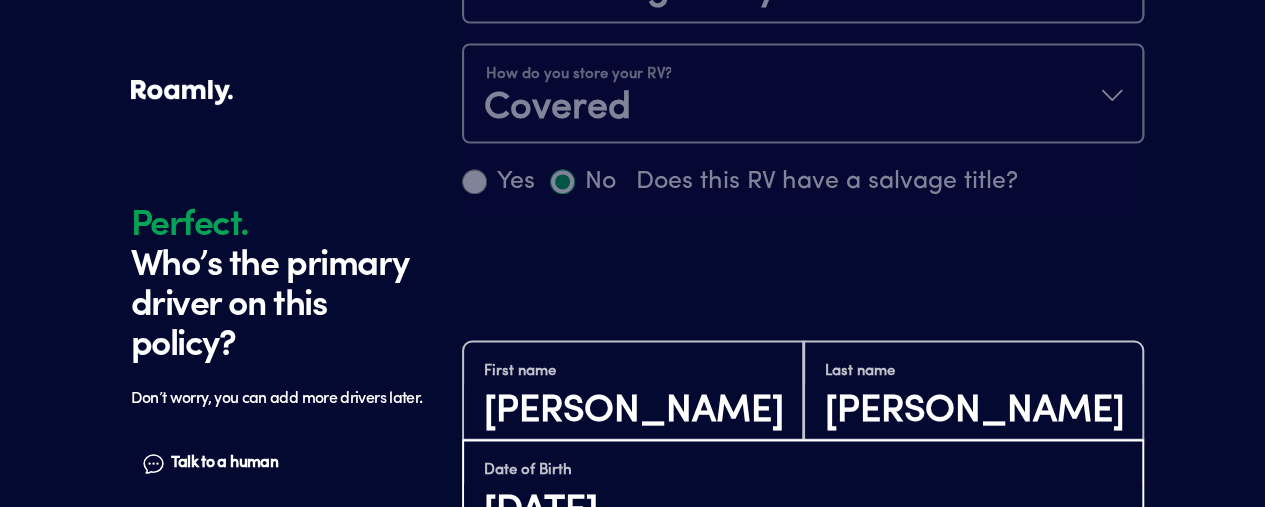 type on "[DATE]" 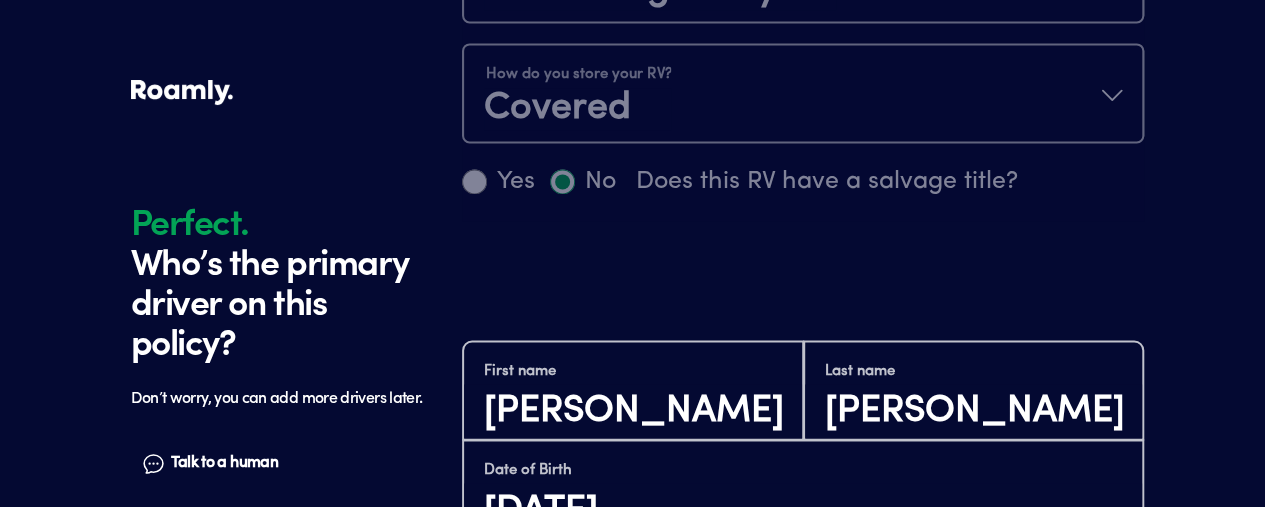 click at bounding box center (803, 590) 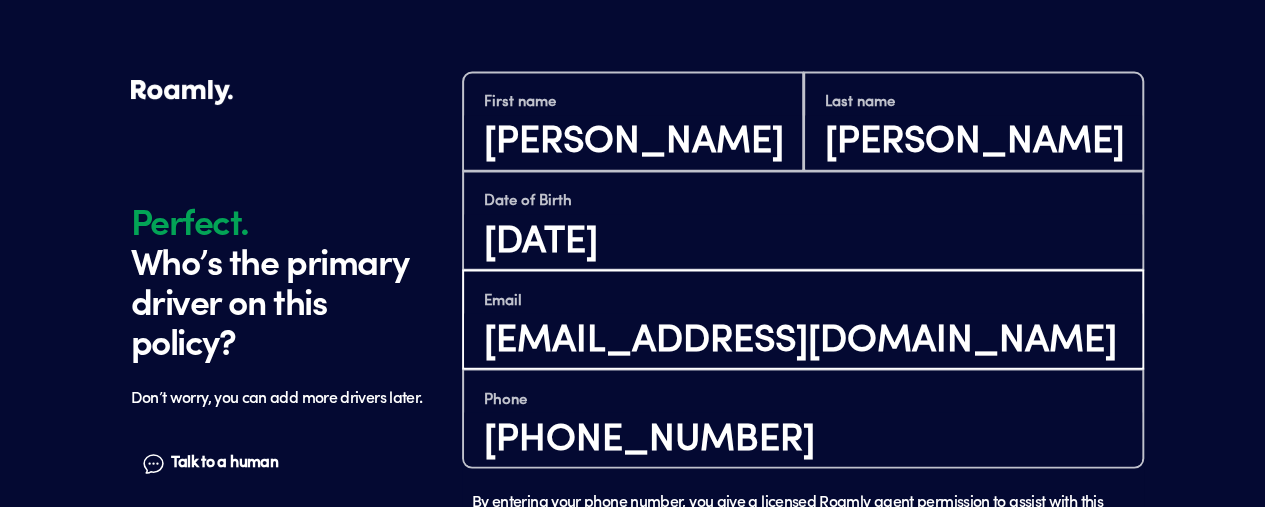 scroll, scrollTop: 1682, scrollLeft: 0, axis: vertical 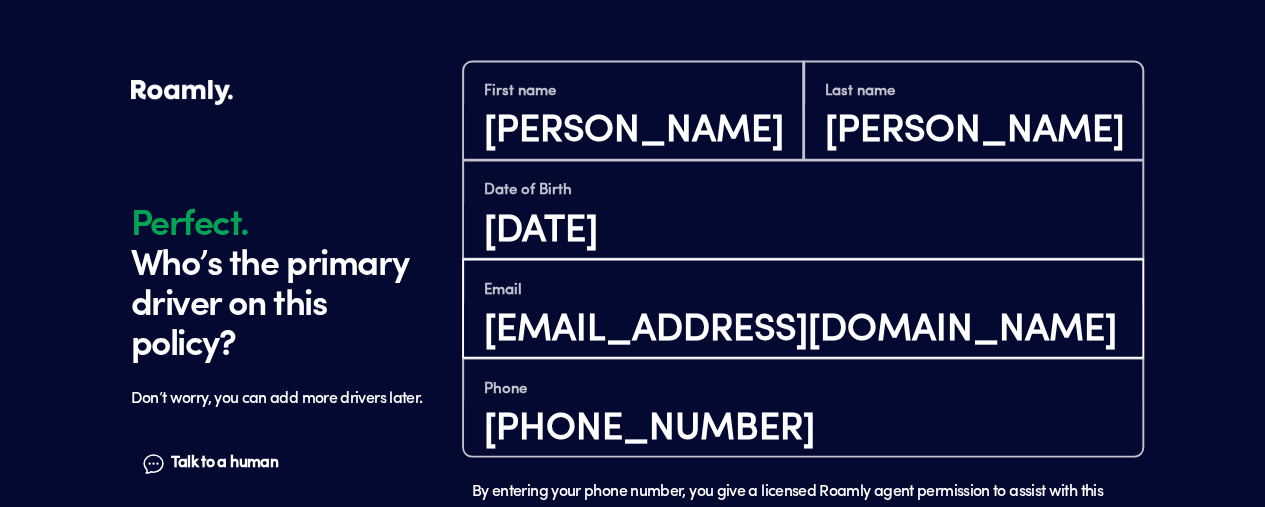 type on "[EMAIL_ADDRESS][DOMAIN_NAME]" 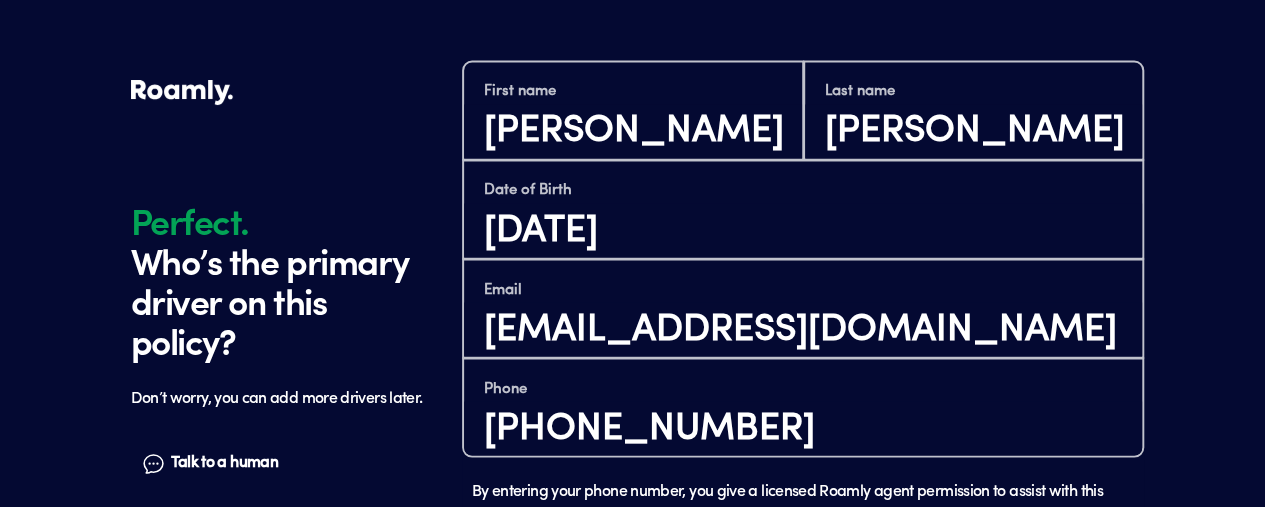 click on "Continue" at bounding box center (803, 642) 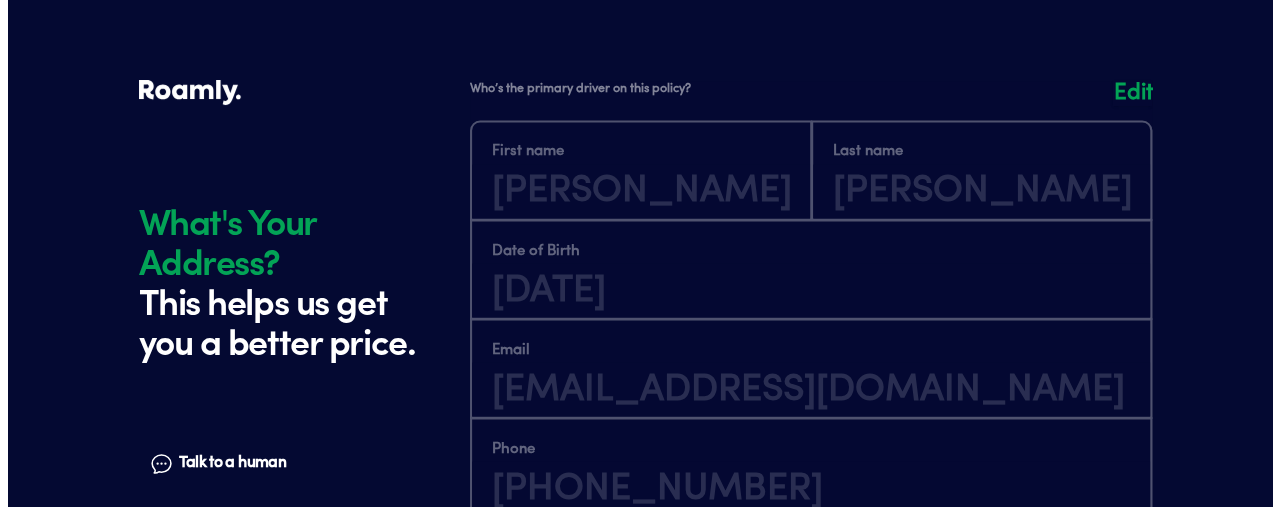 scroll, scrollTop: 2102, scrollLeft: 0, axis: vertical 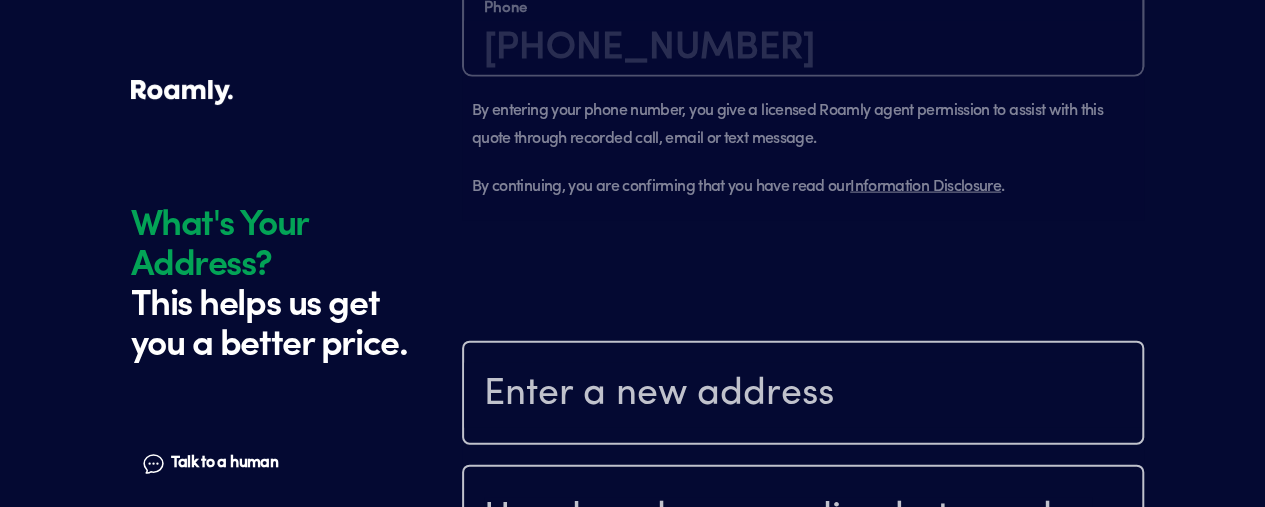 click at bounding box center (803, 395) 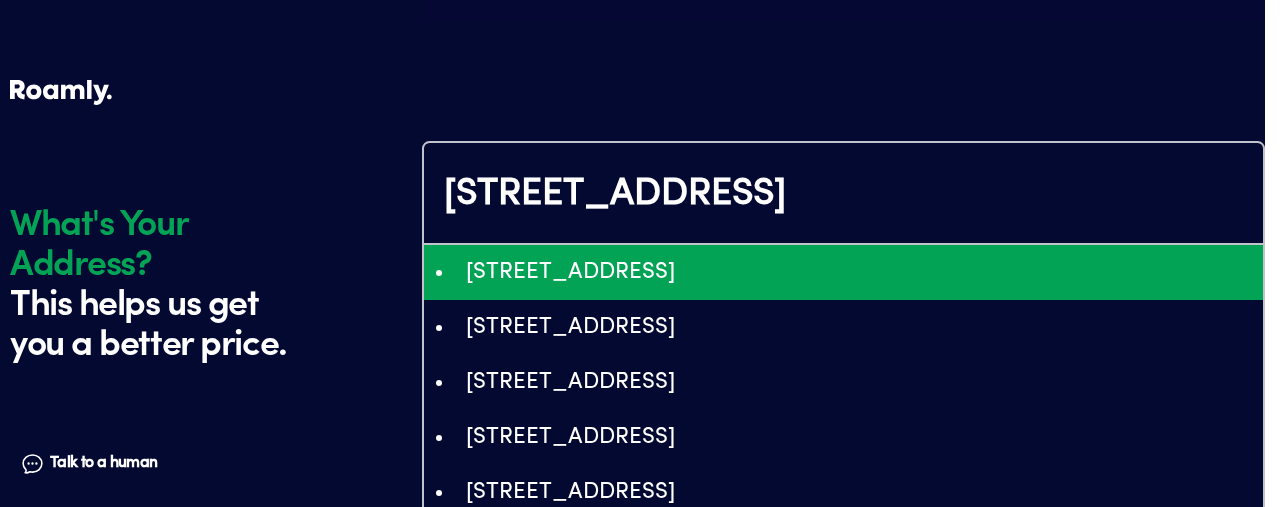 type on "ChIJAeu25FMO04kRj4NaMl7HhN0" 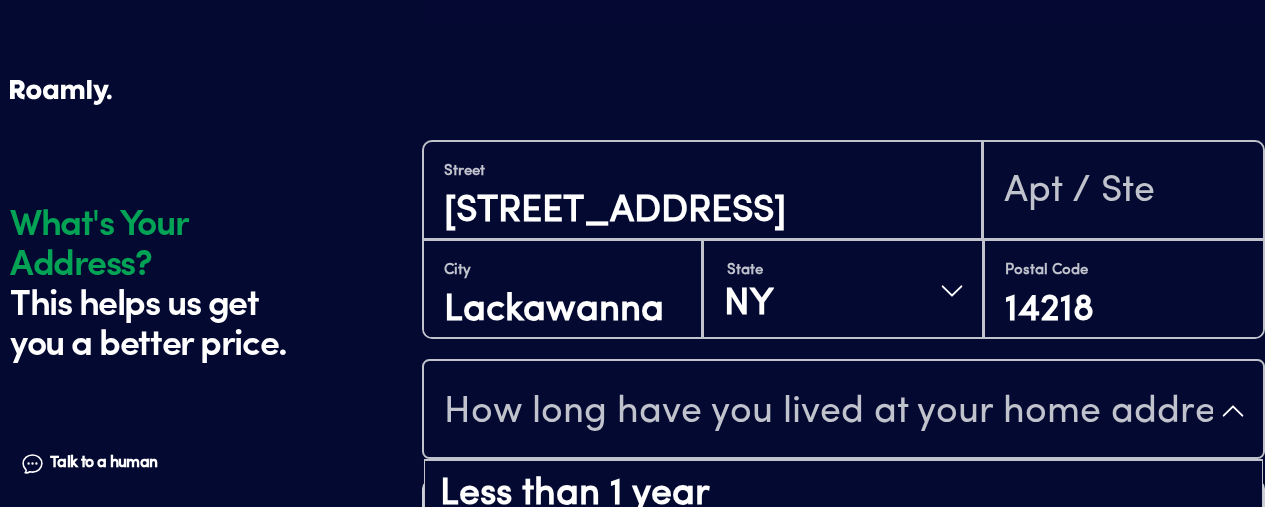 click on "How long have you lived at your home address?" at bounding box center (843, 411) 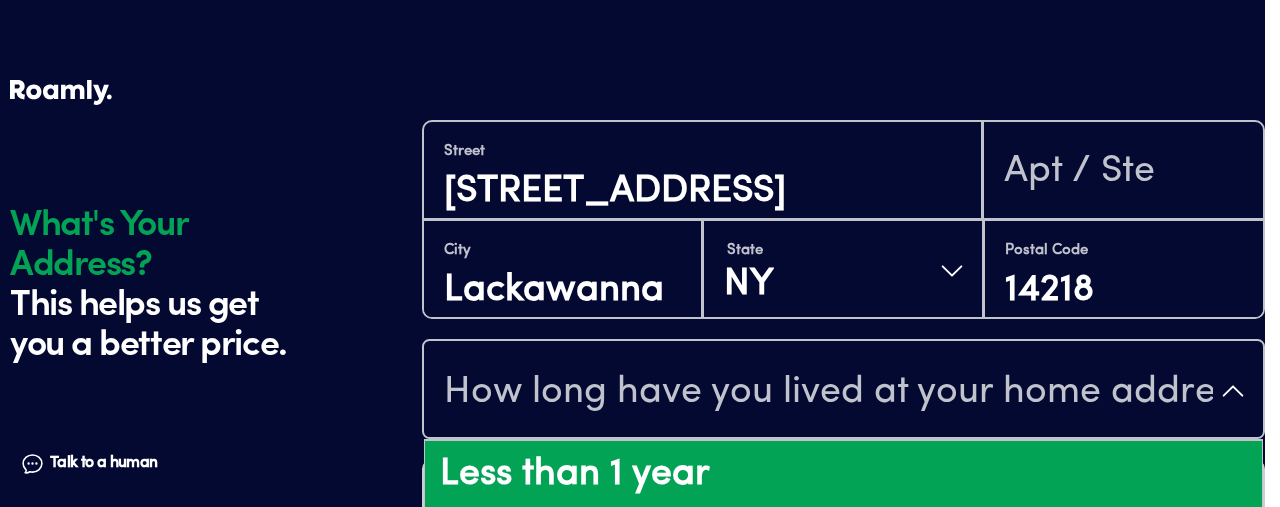 scroll, scrollTop: 2174, scrollLeft: 0, axis: vertical 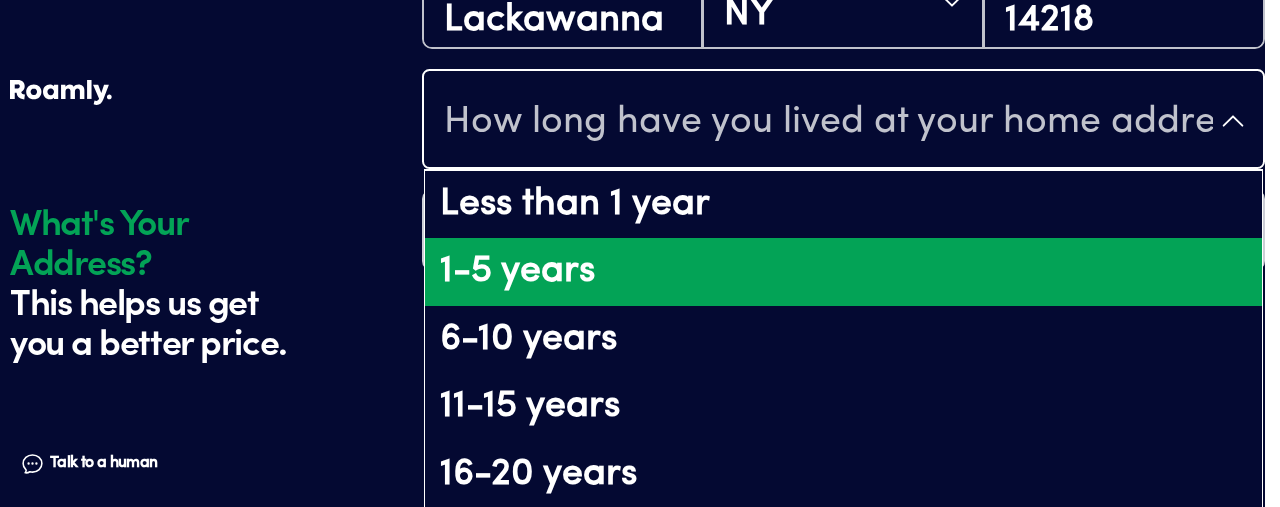 click on "1-5 years" at bounding box center [843, 272] 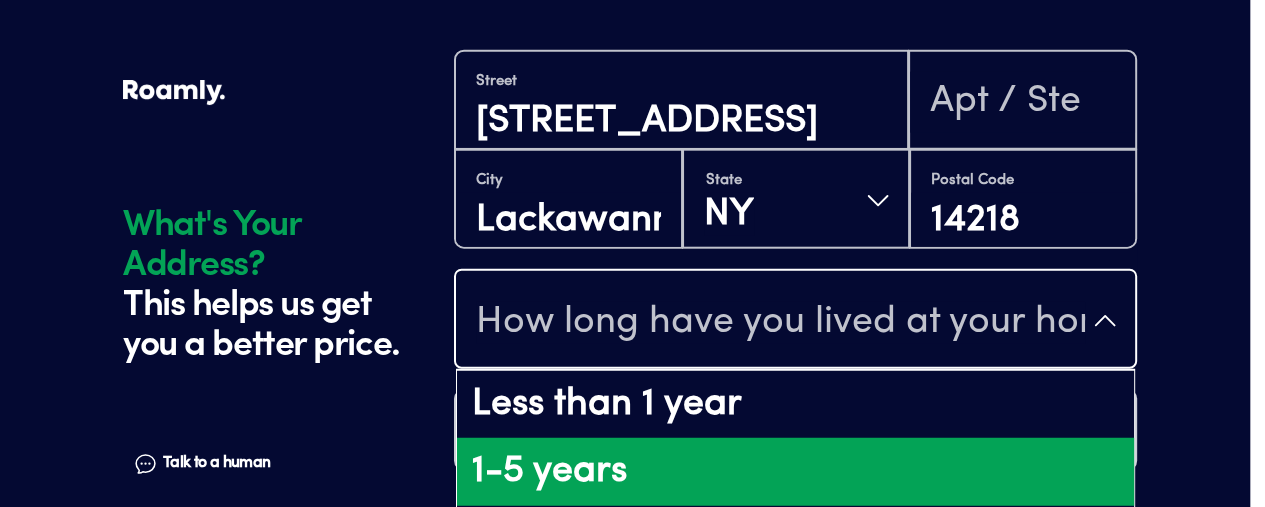 scroll, scrollTop: 0, scrollLeft: 0, axis: both 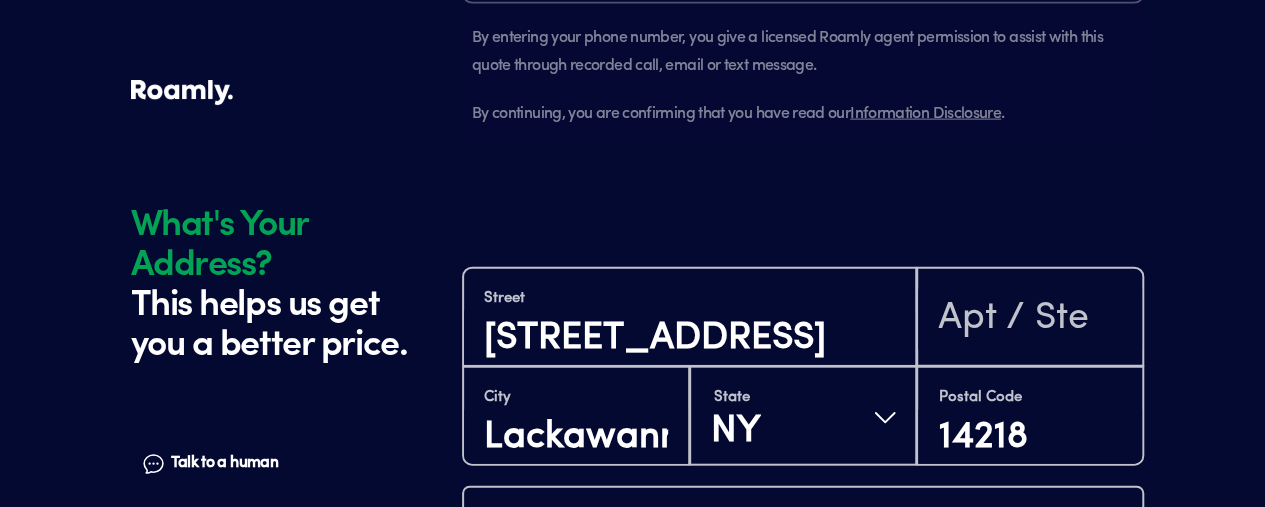 click on "Continue" at bounding box center [803, 647] 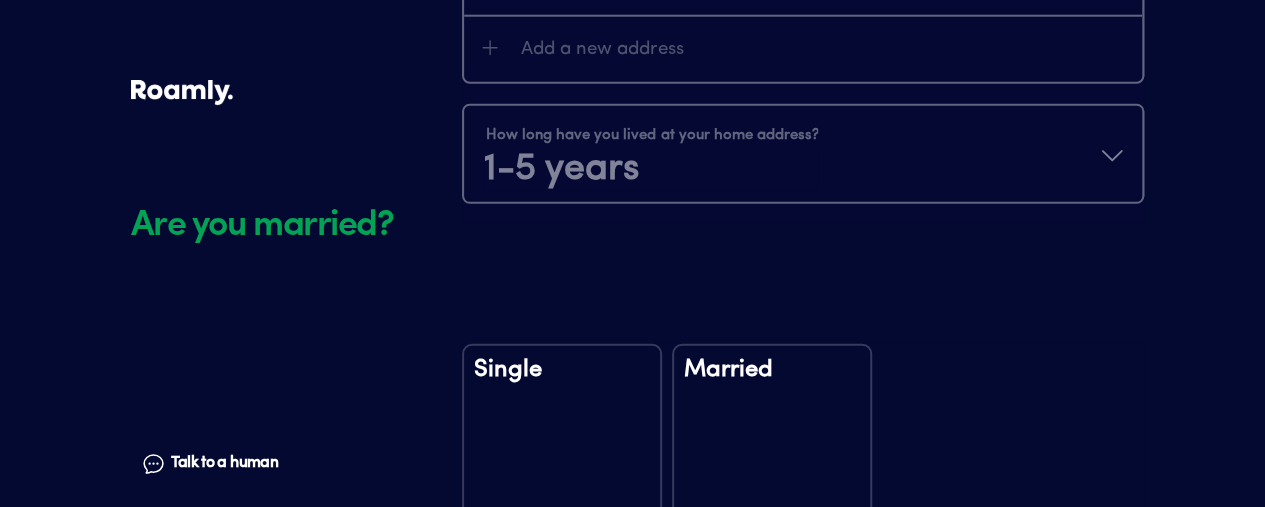 scroll, scrollTop: 2573, scrollLeft: 0, axis: vertical 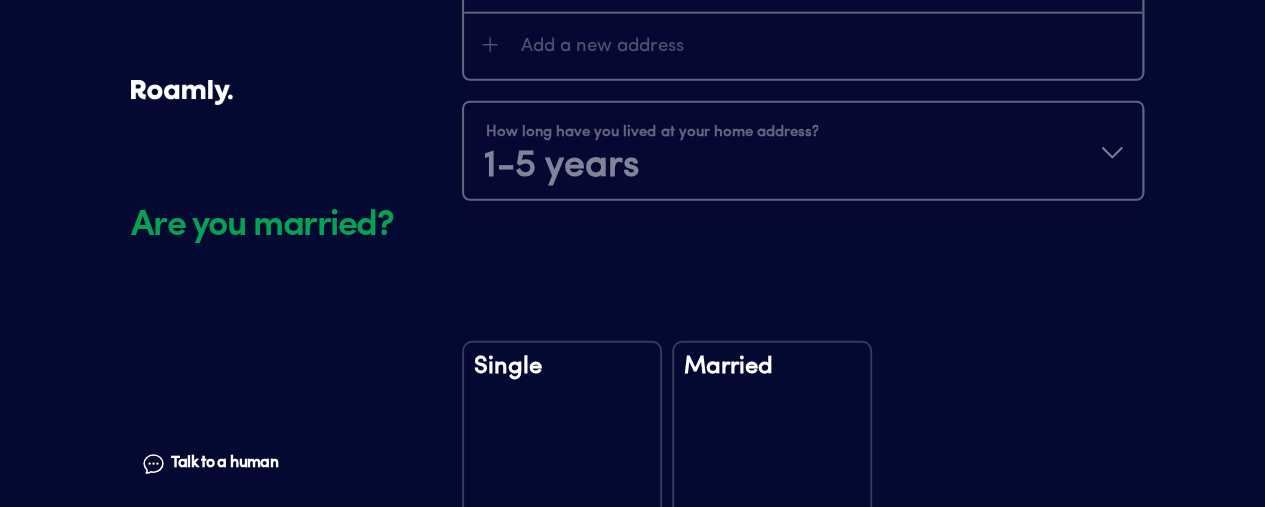 click on "Single" at bounding box center (562, 441) 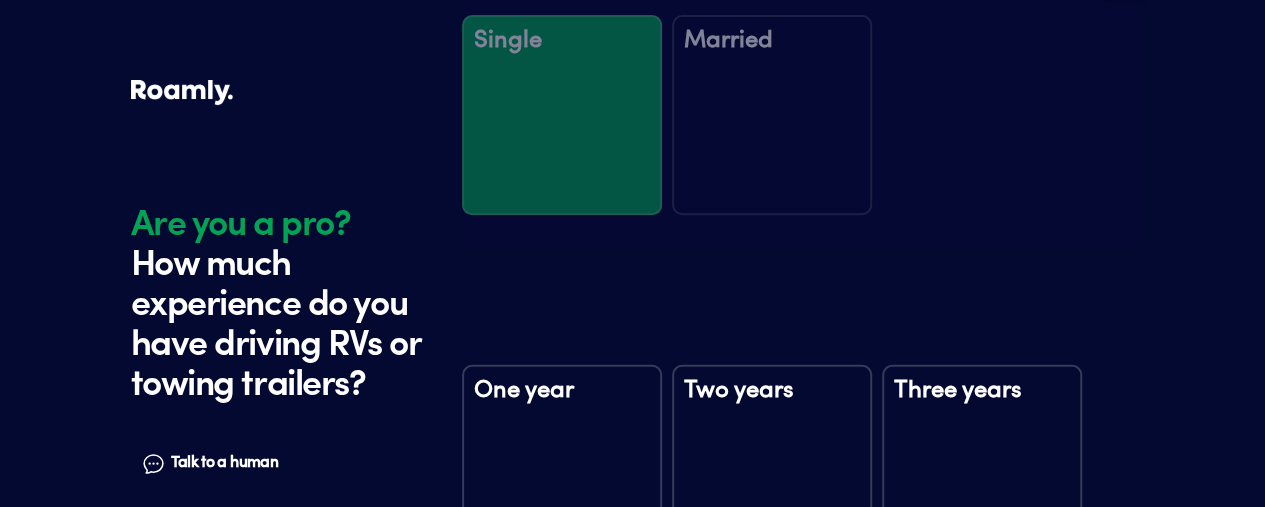 scroll, scrollTop: 2963, scrollLeft: 0, axis: vertical 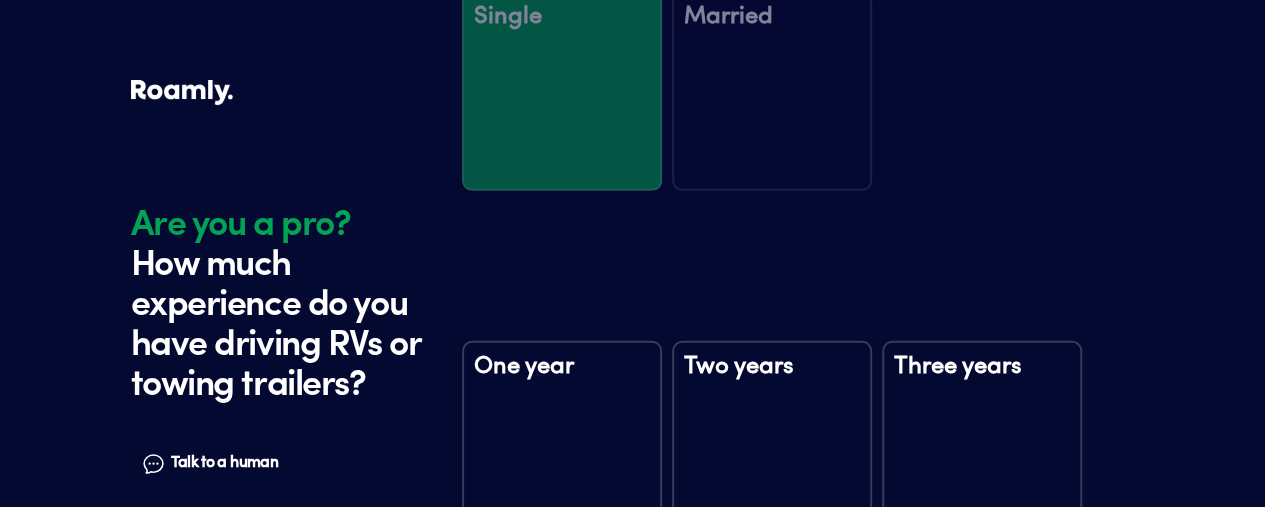 click on "One year" at bounding box center [562, 441] 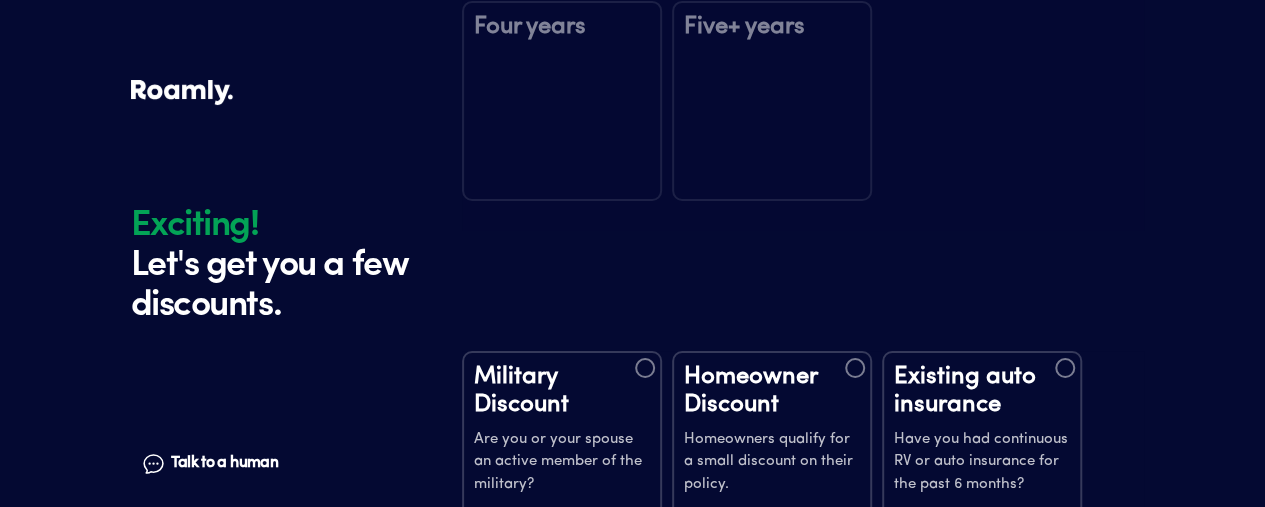 click at bounding box center (855, 368) 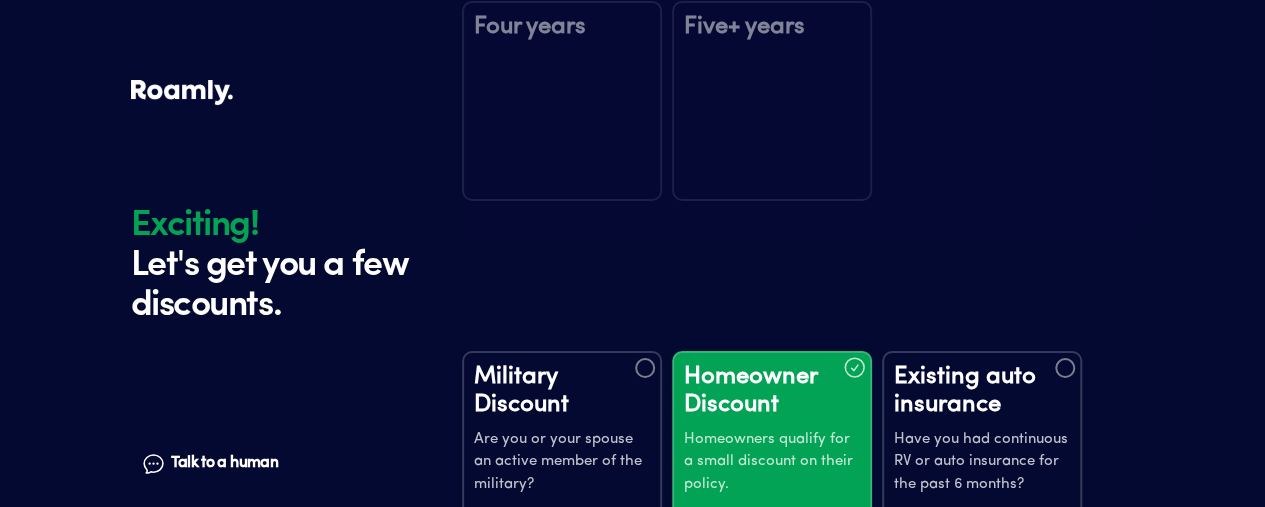 click at bounding box center (1065, 368) 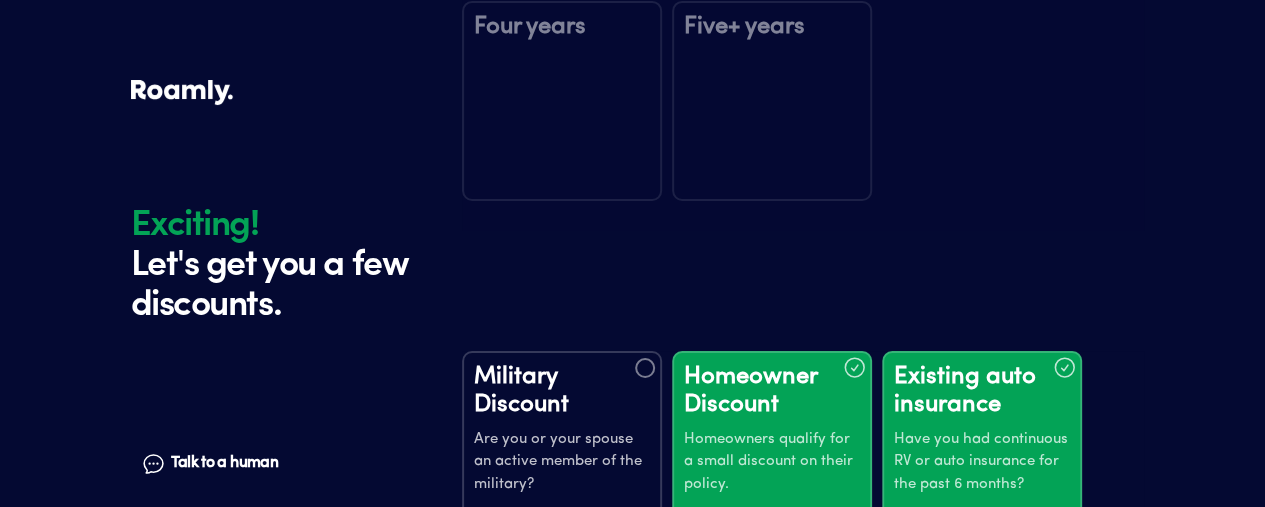 click on "Continue" at bounding box center (803, 832) 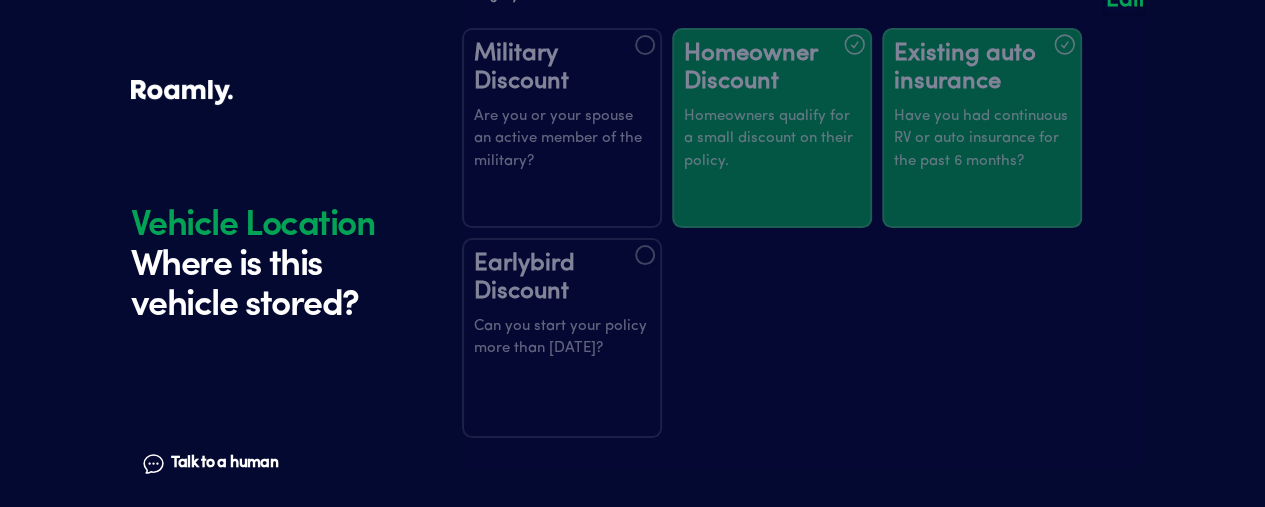scroll, scrollTop: 3943, scrollLeft: 0, axis: vertical 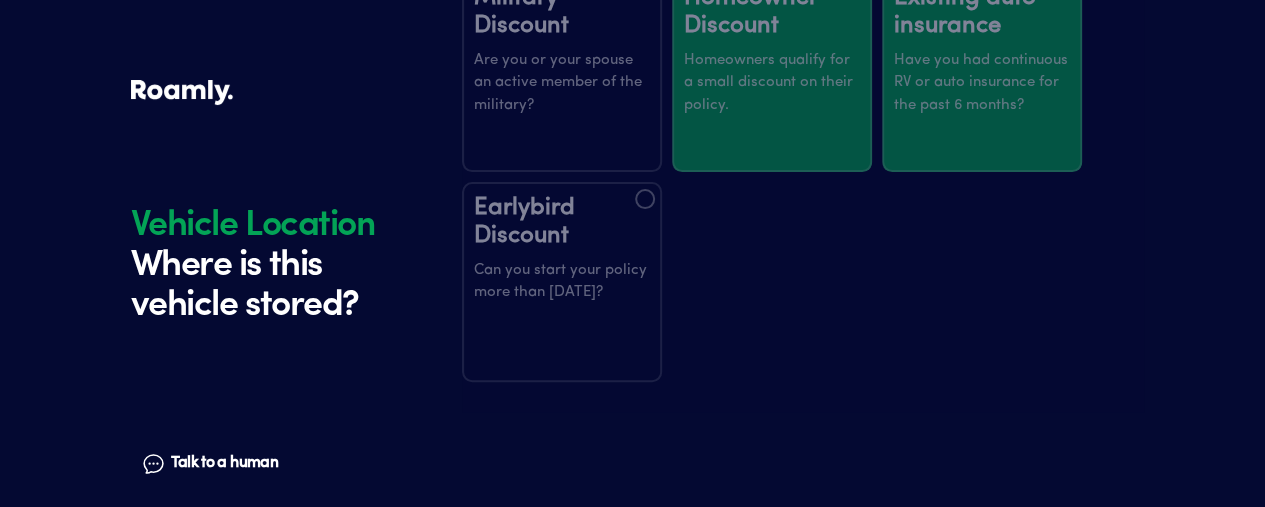 click on "[STREET_ADDRESS]" at bounding box center [771, 639] 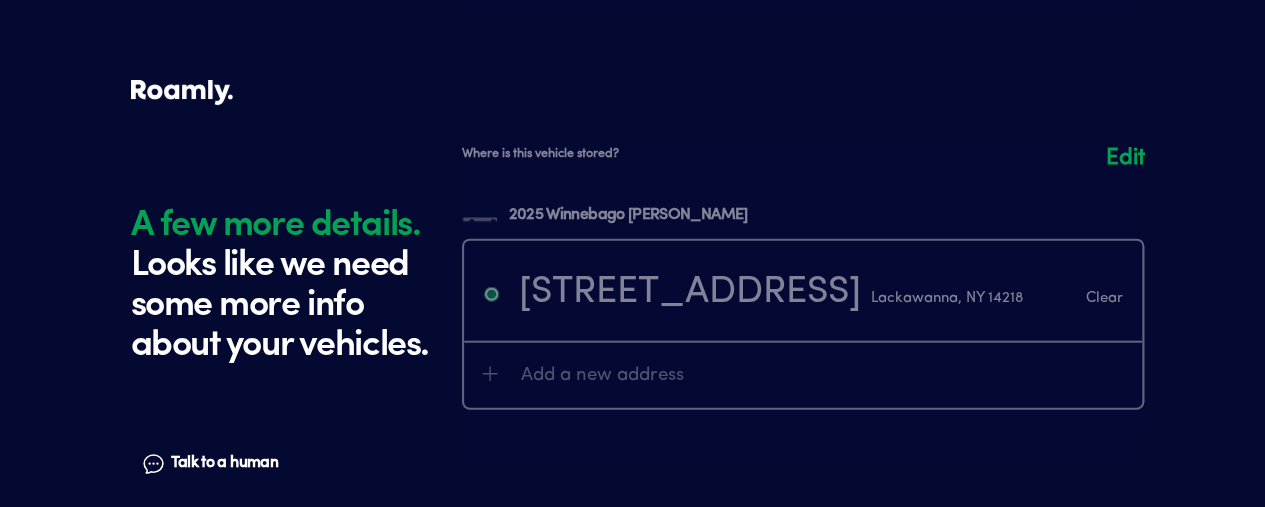scroll, scrollTop: 4382, scrollLeft: 0, axis: vertical 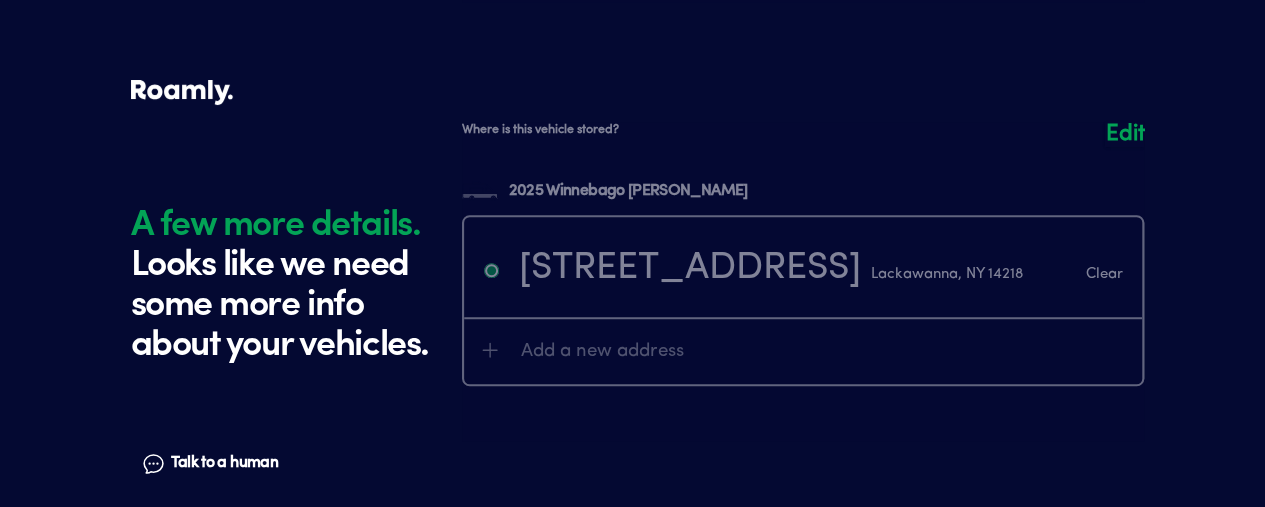 click at bounding box center [803, 666] 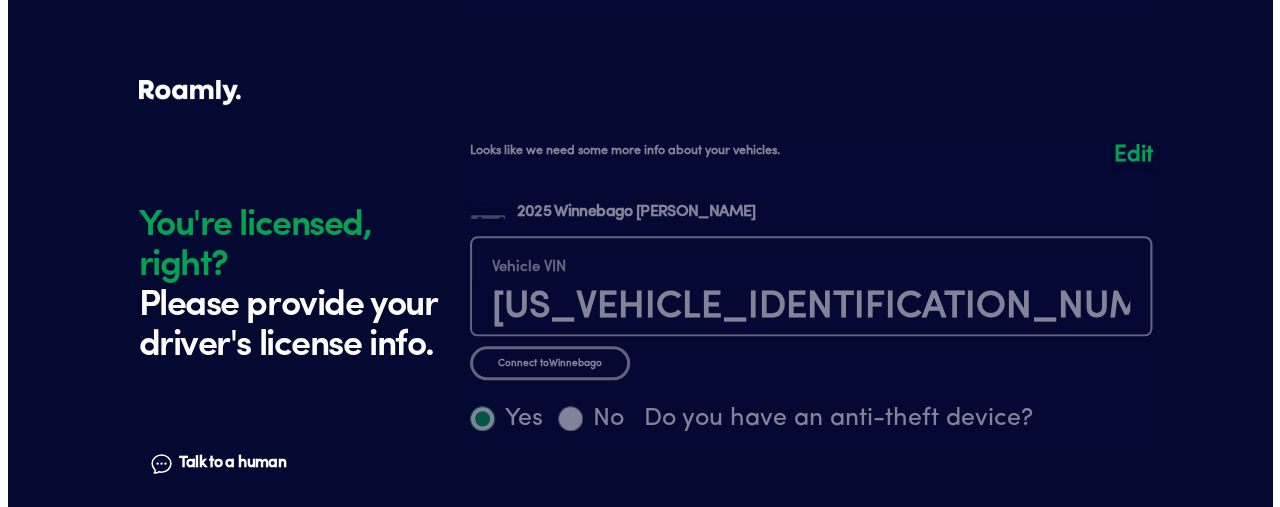 scroll, scrollTop: 4816, scrollLeft: 0, axis: vertical 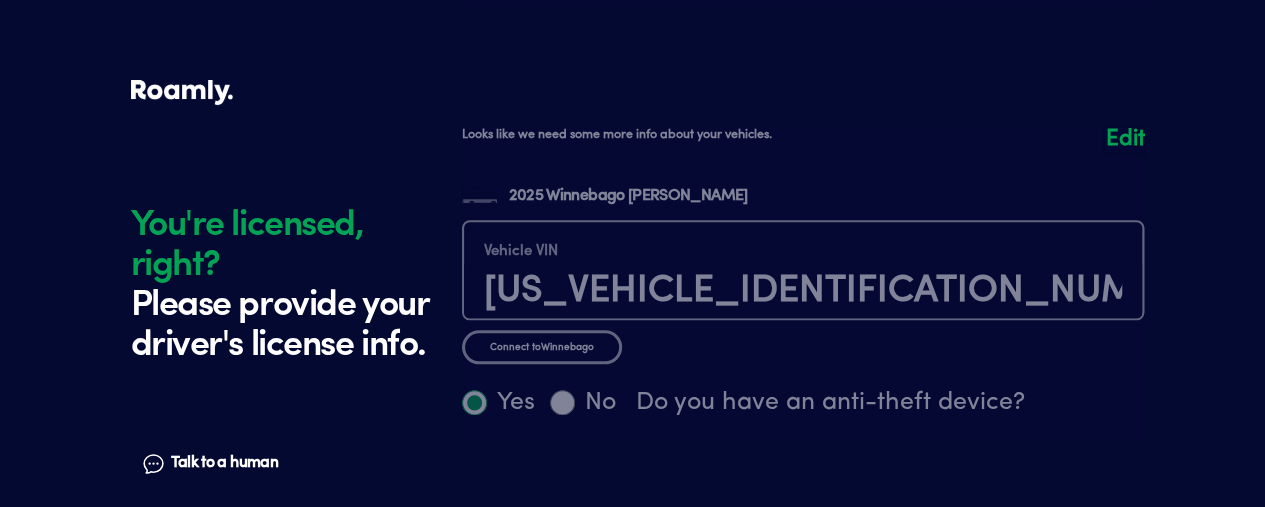 click at bounding box center [803, 682] 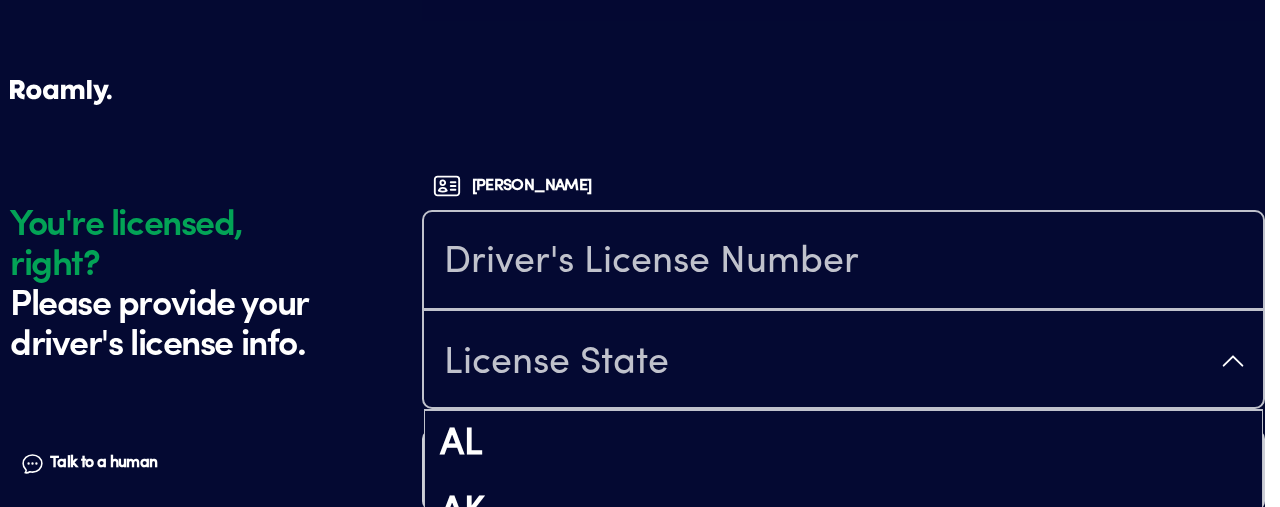 click on "License State" at bounding box center [843, 361] 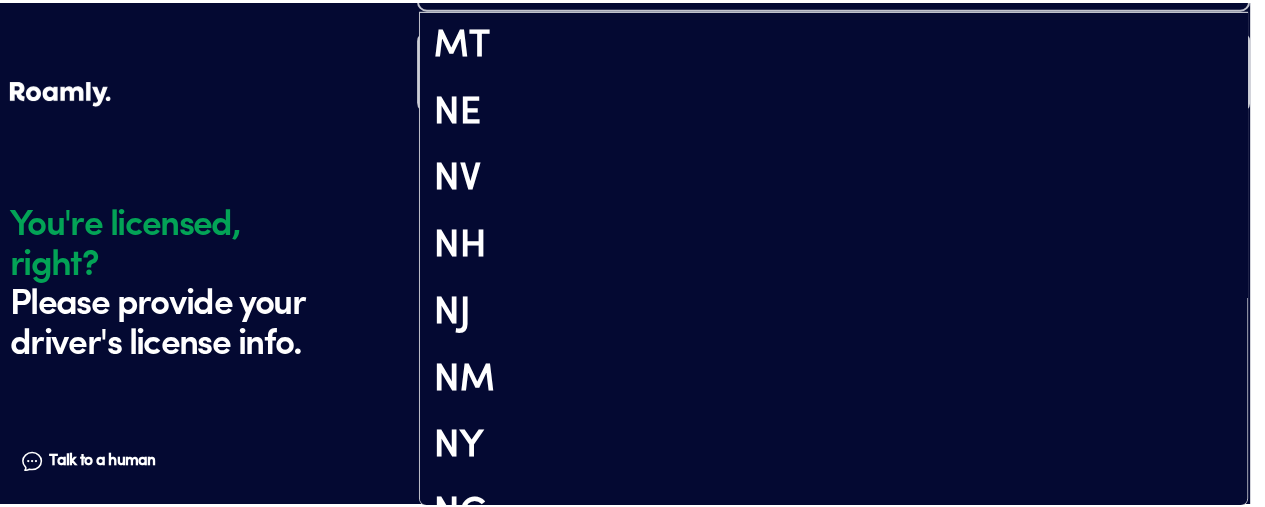 scroll, scrollTop: 2062, scrollLeft: 0, axis: vertical 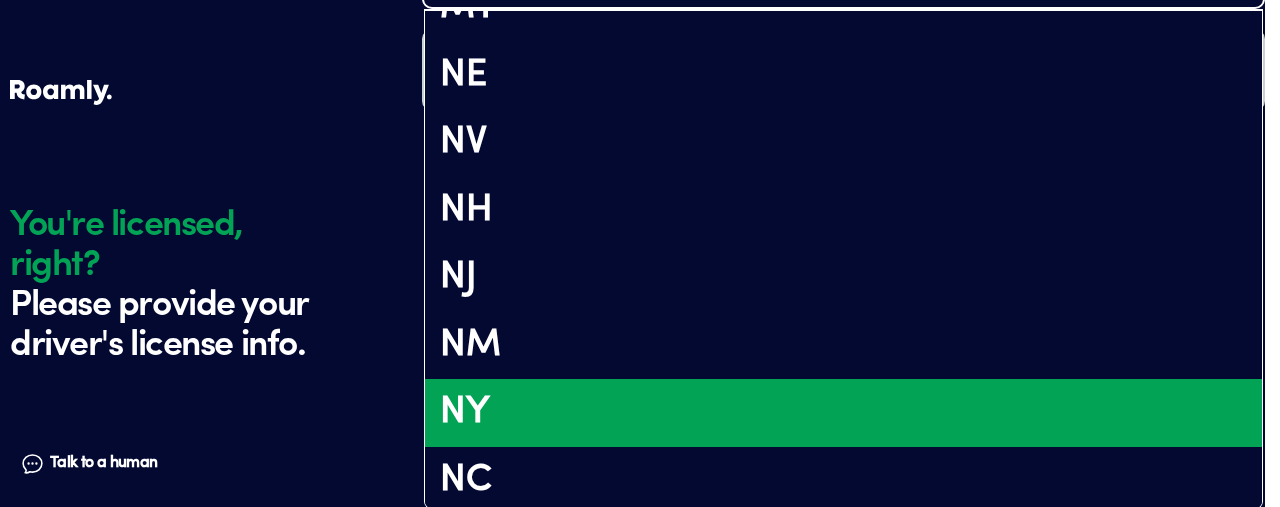 click on "NY" at bounding box center [843, 413] 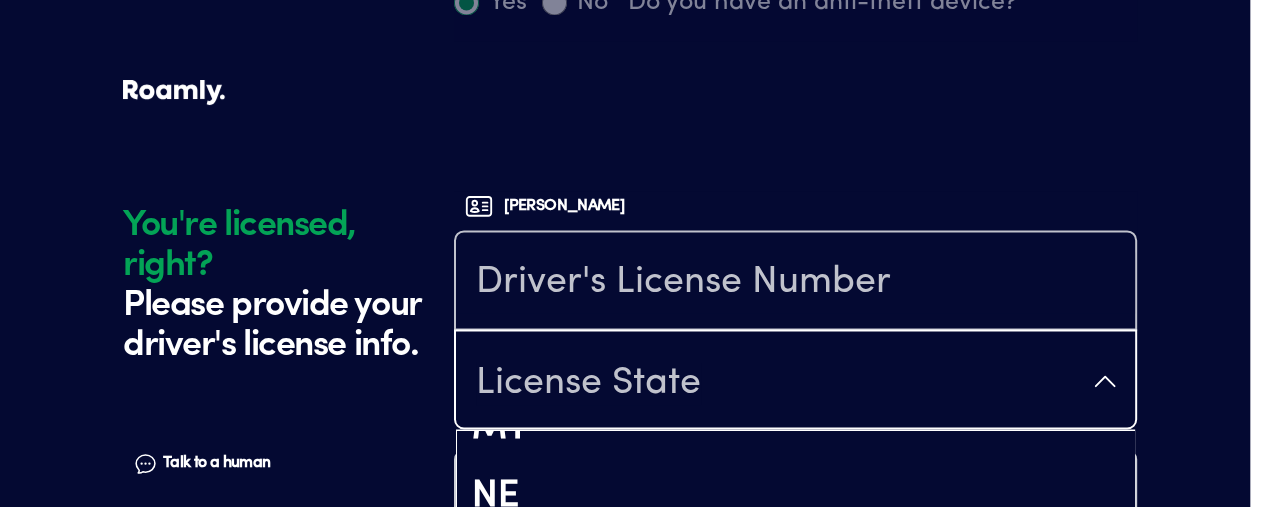 scroll, scrollTop: 0, scrollLeft: 0, axis: both 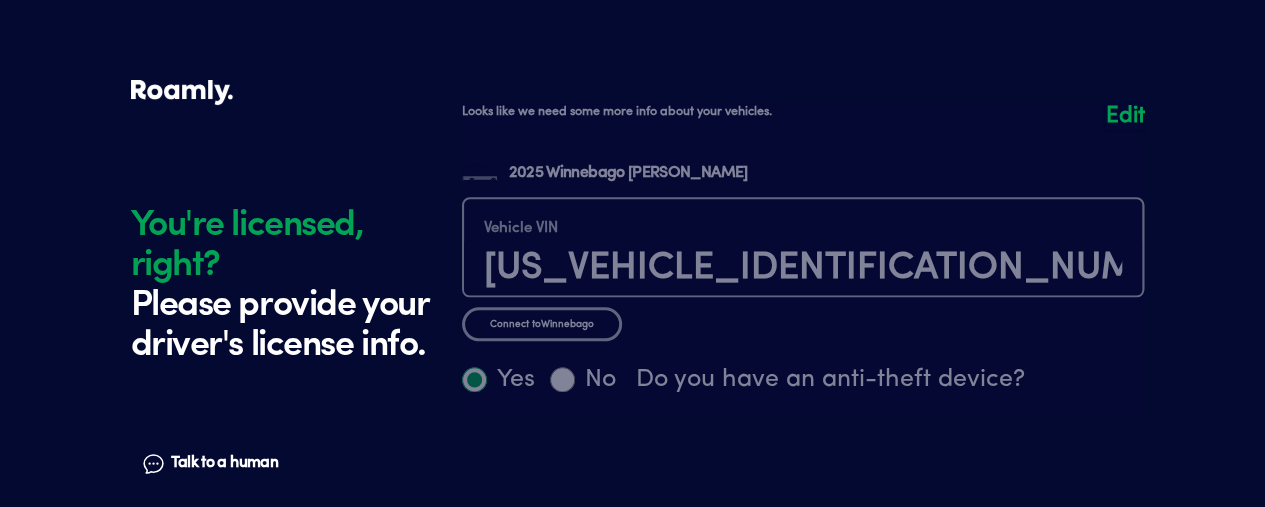 click at bounding box center (803, 659) 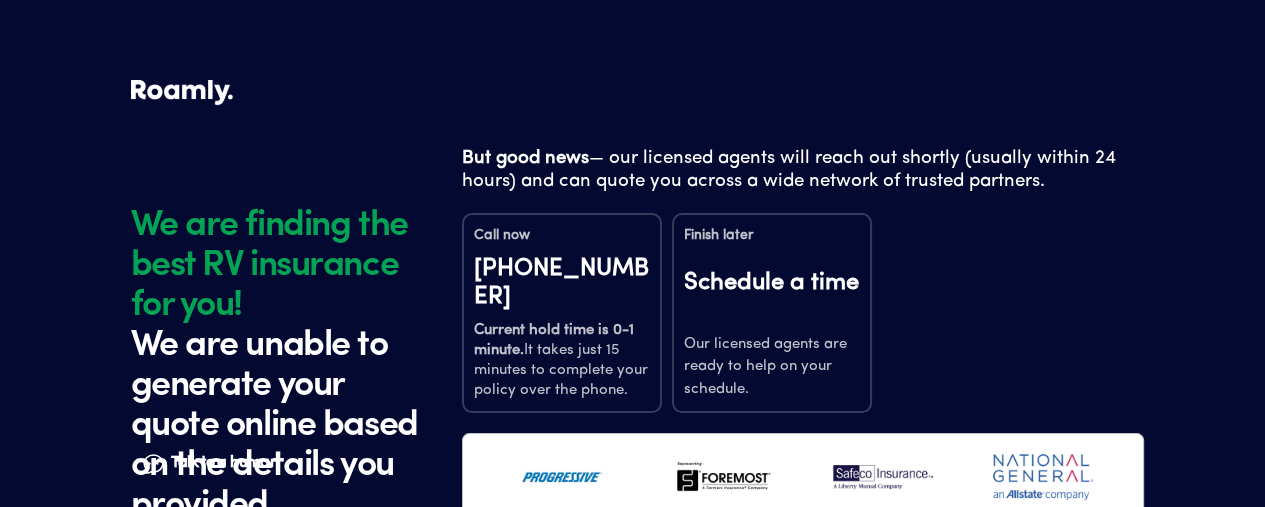 scroll, scrollTop: 0, scrollLeft: 0, axis: both 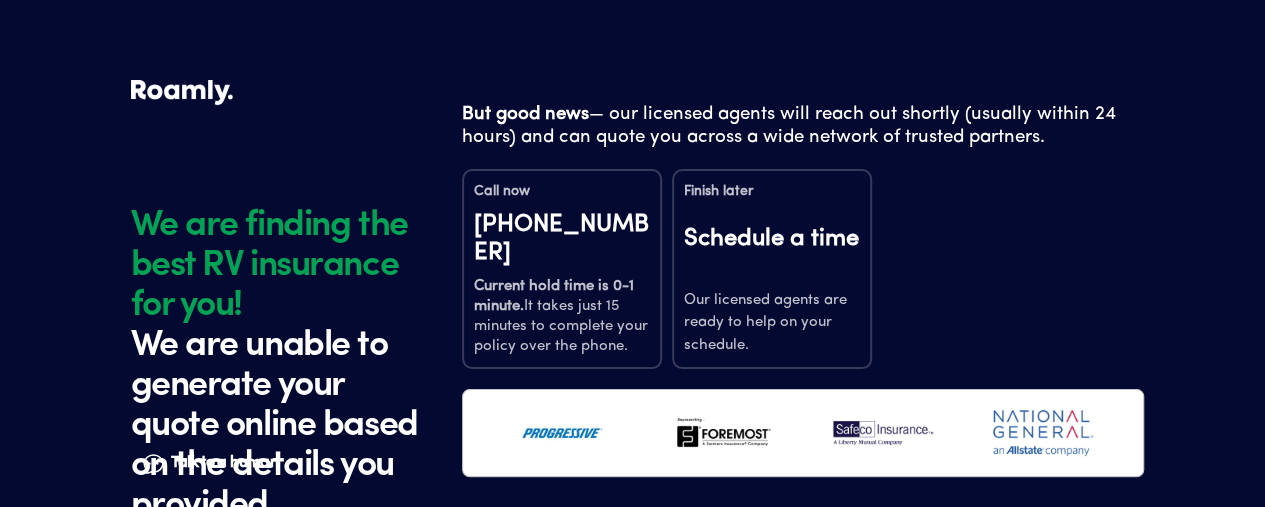 click on "Talk to a human Chat" at bounding box center (268, 463) 